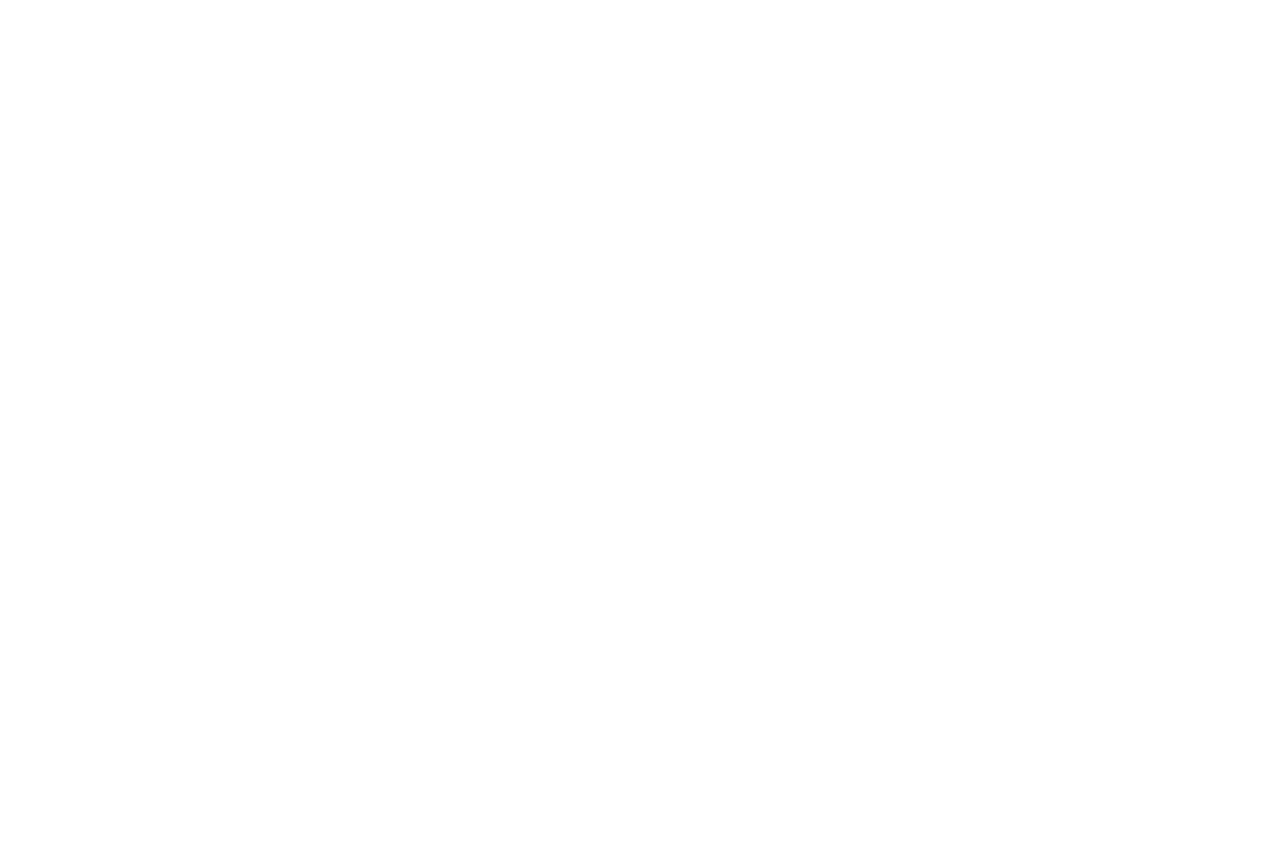 scroll, scrollTop: 0, scrollLeft: 0, axis: both 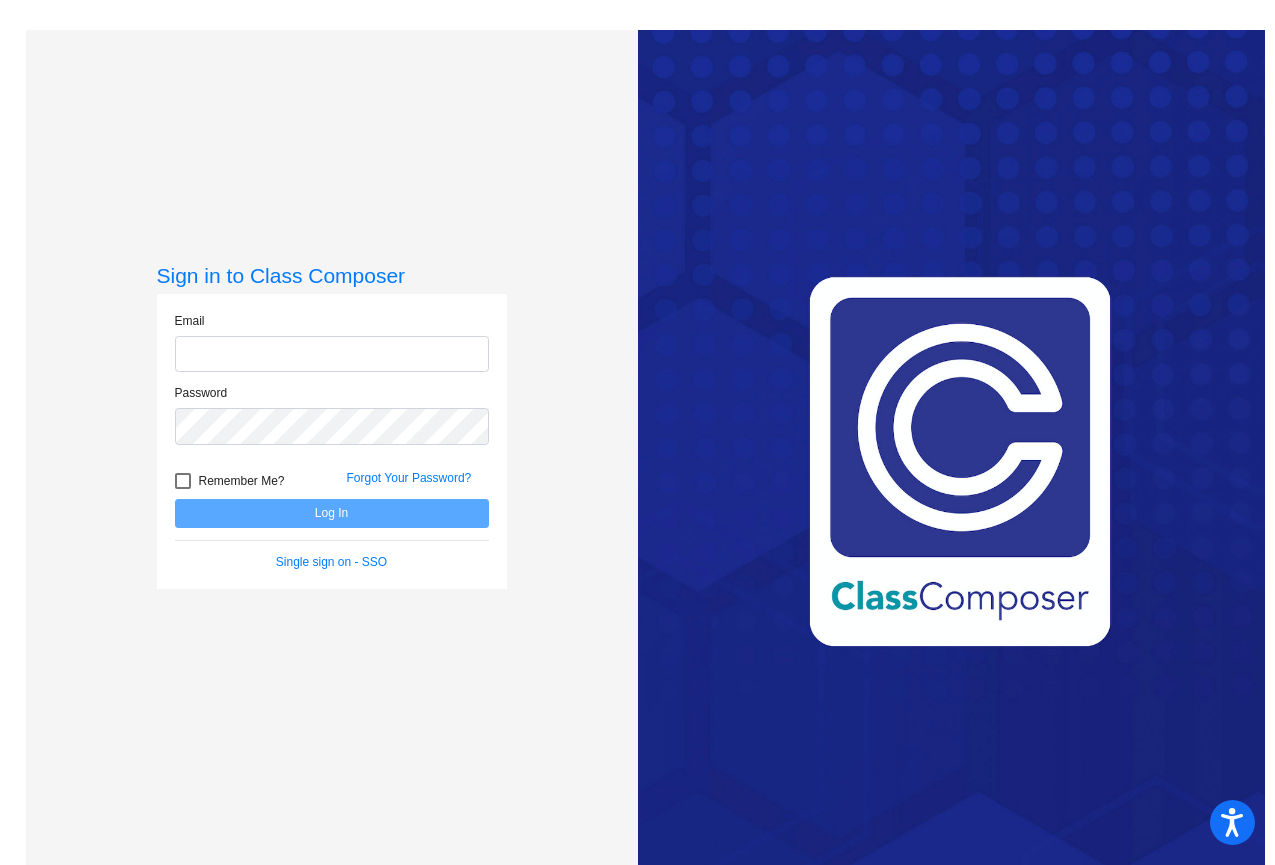click 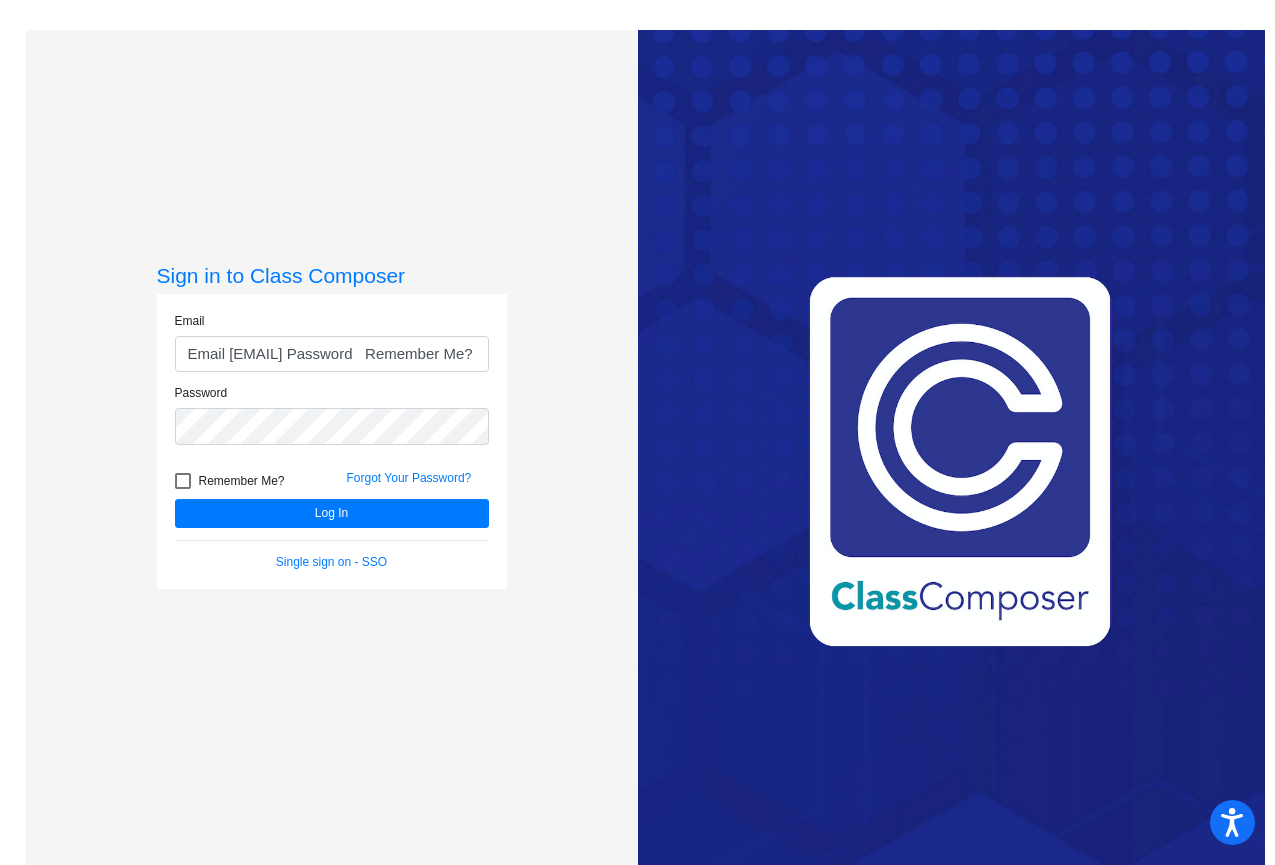 click on "Email [EMAIL] Password   Remember Me? Forgot Your Password?  Log In   Single sign on - SSO" 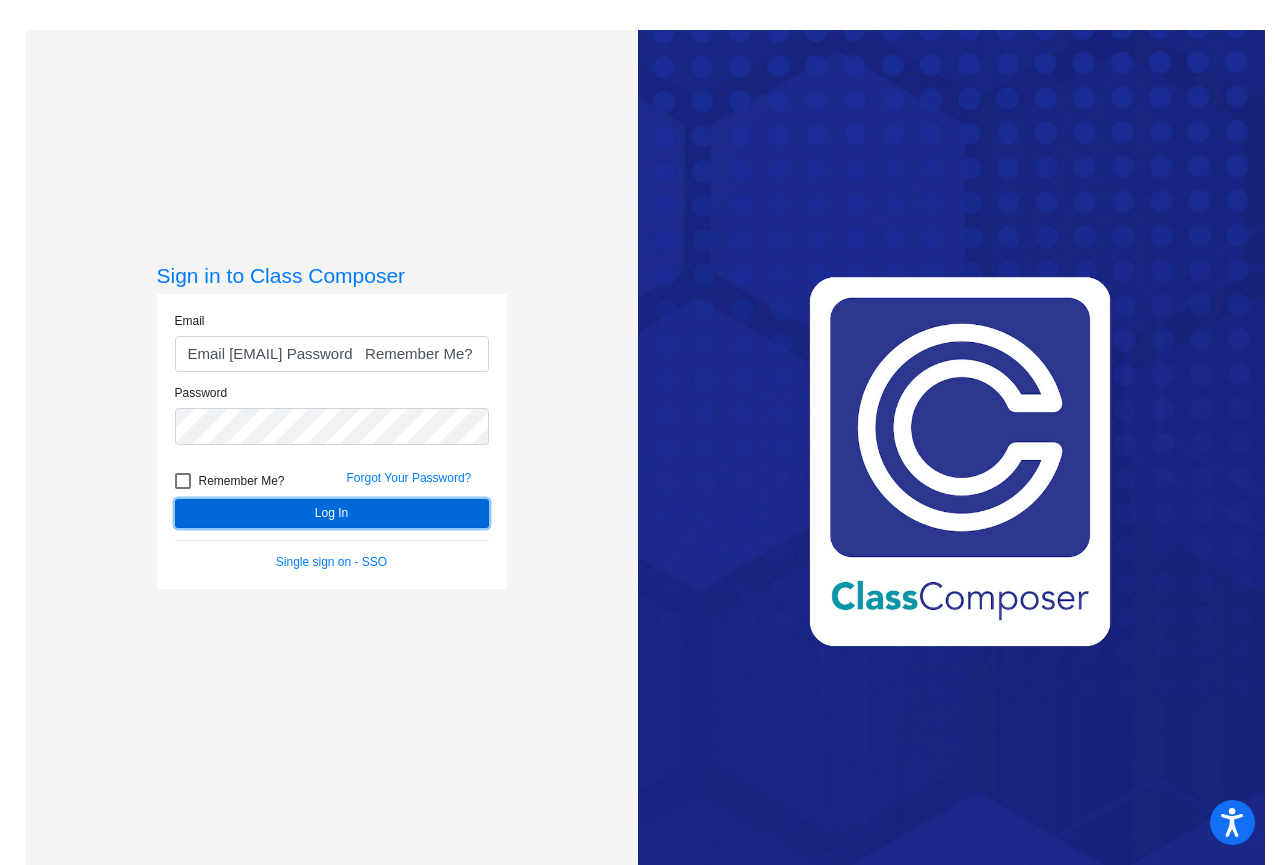 click on "Log In" 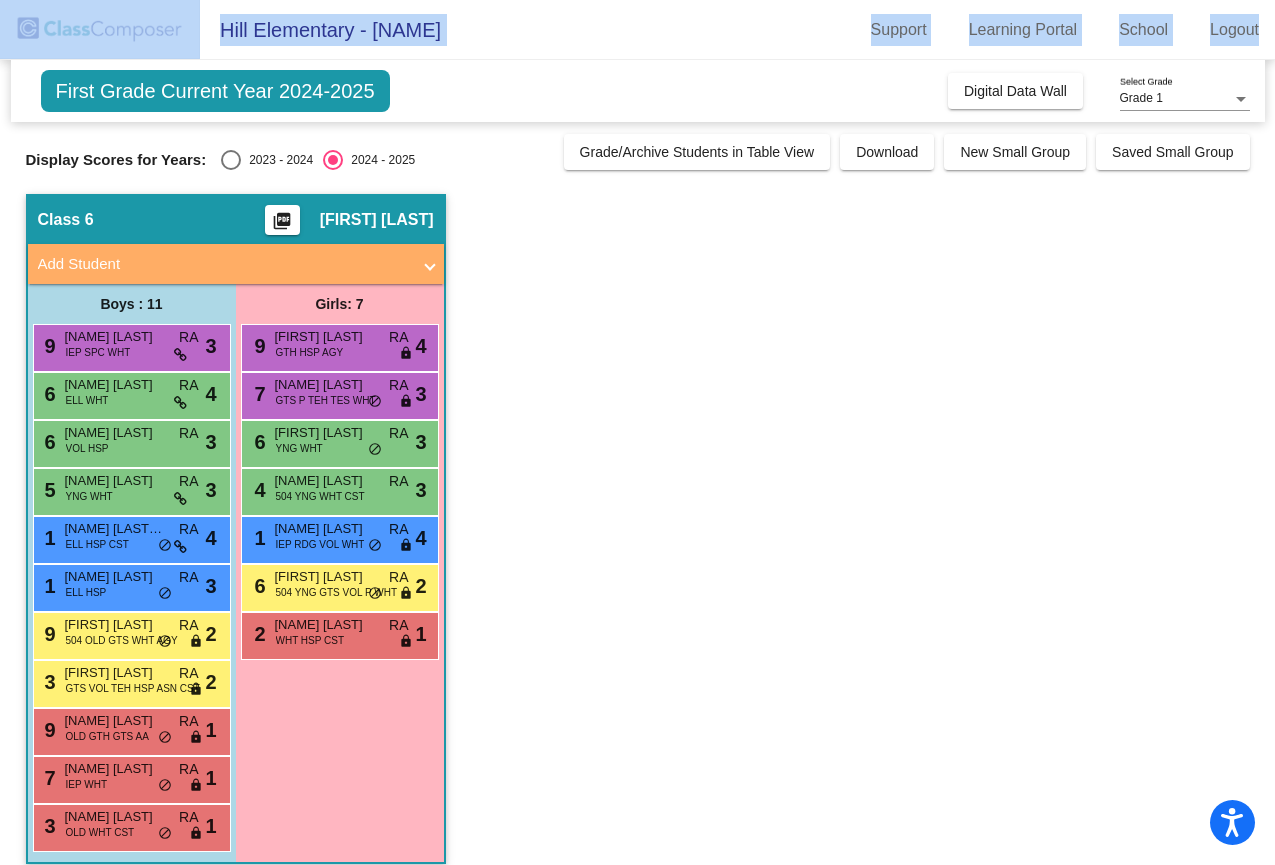 drag, startPoint x: 1270, startPoint y: 58, endPoint x: 1659, endPoint y: -29, distance: 398.61008 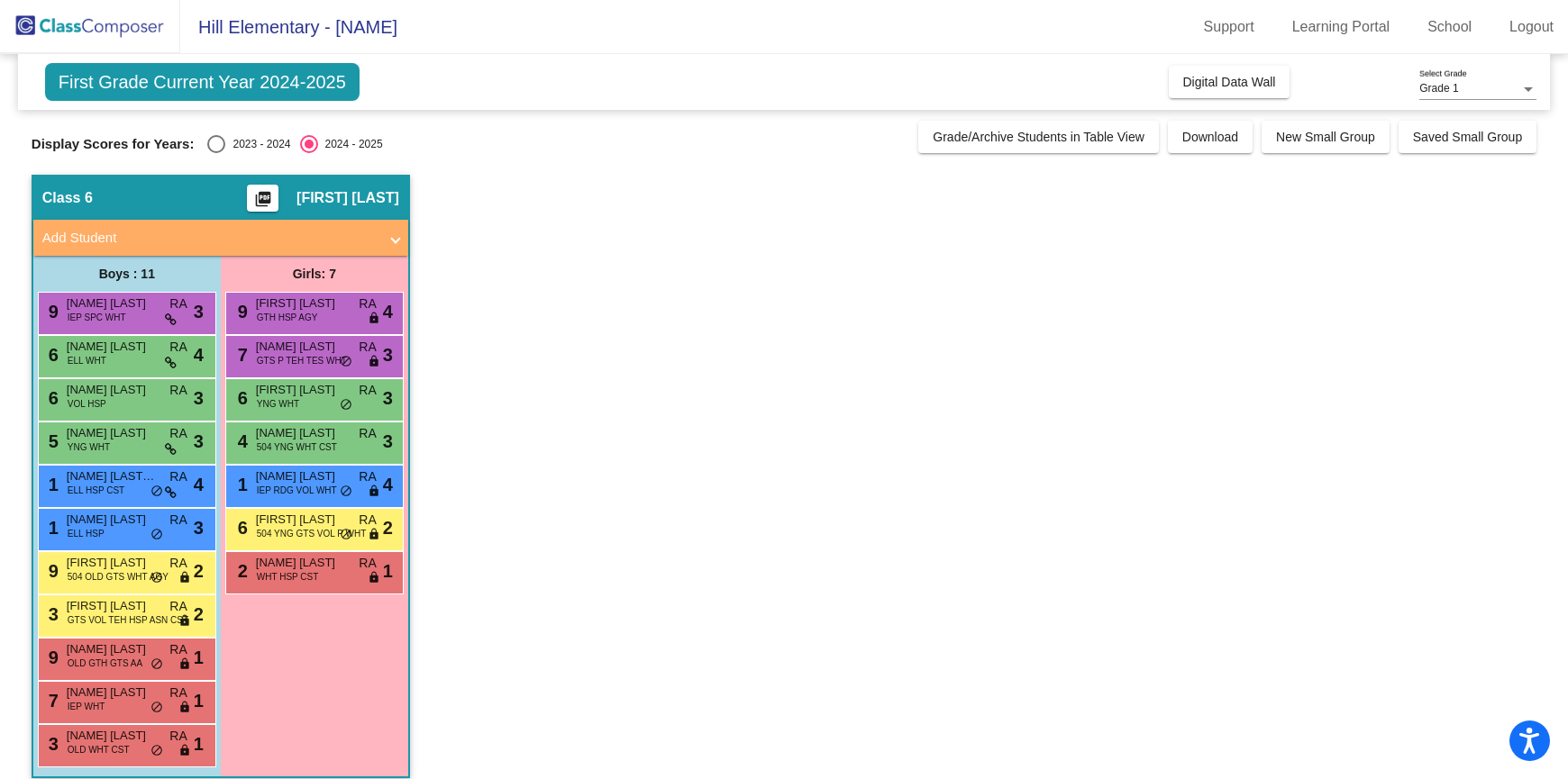 click at bounding box center (216, 144) 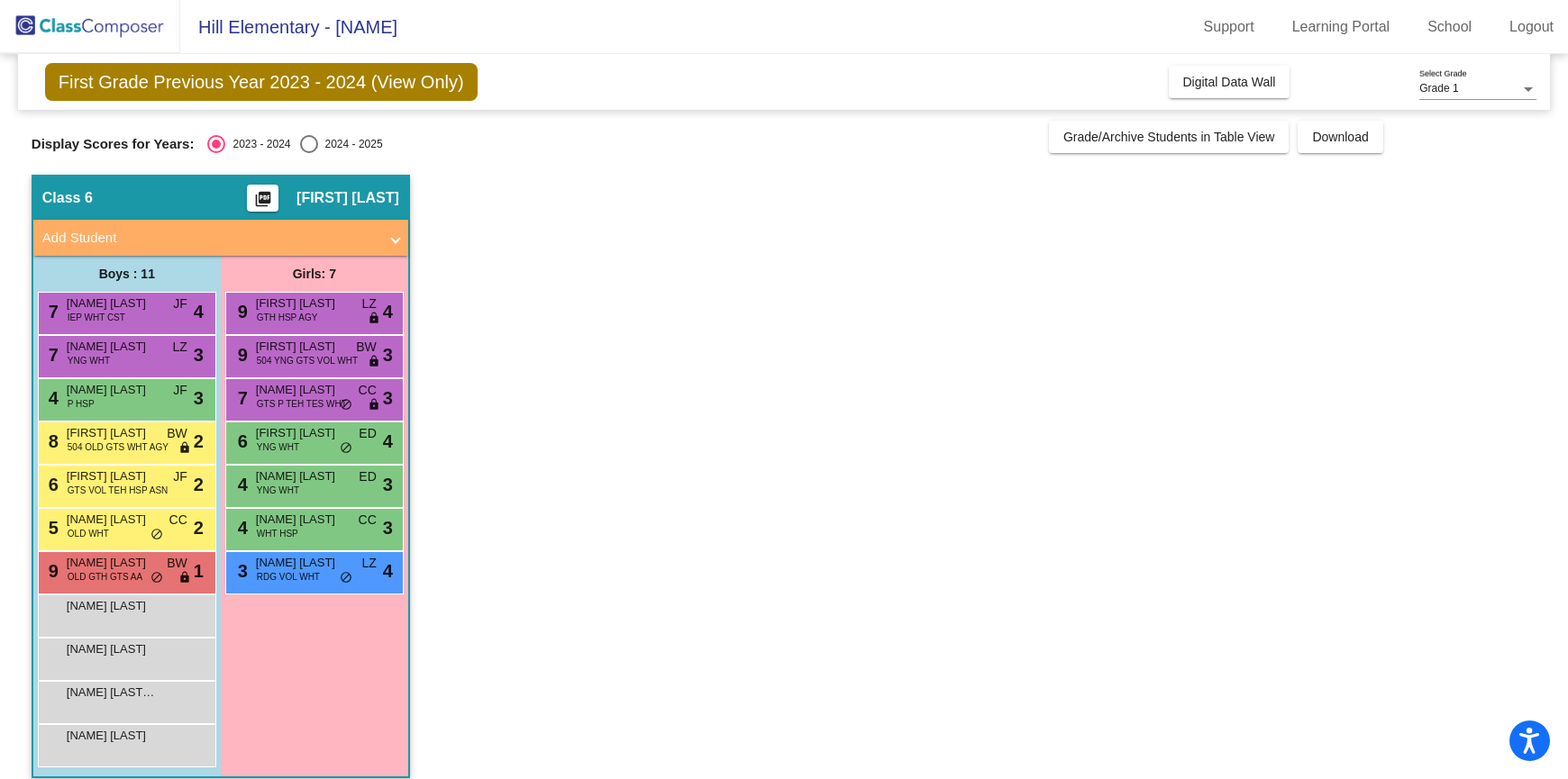 click on "2024 - 2025" at bounding box center [351, 144] 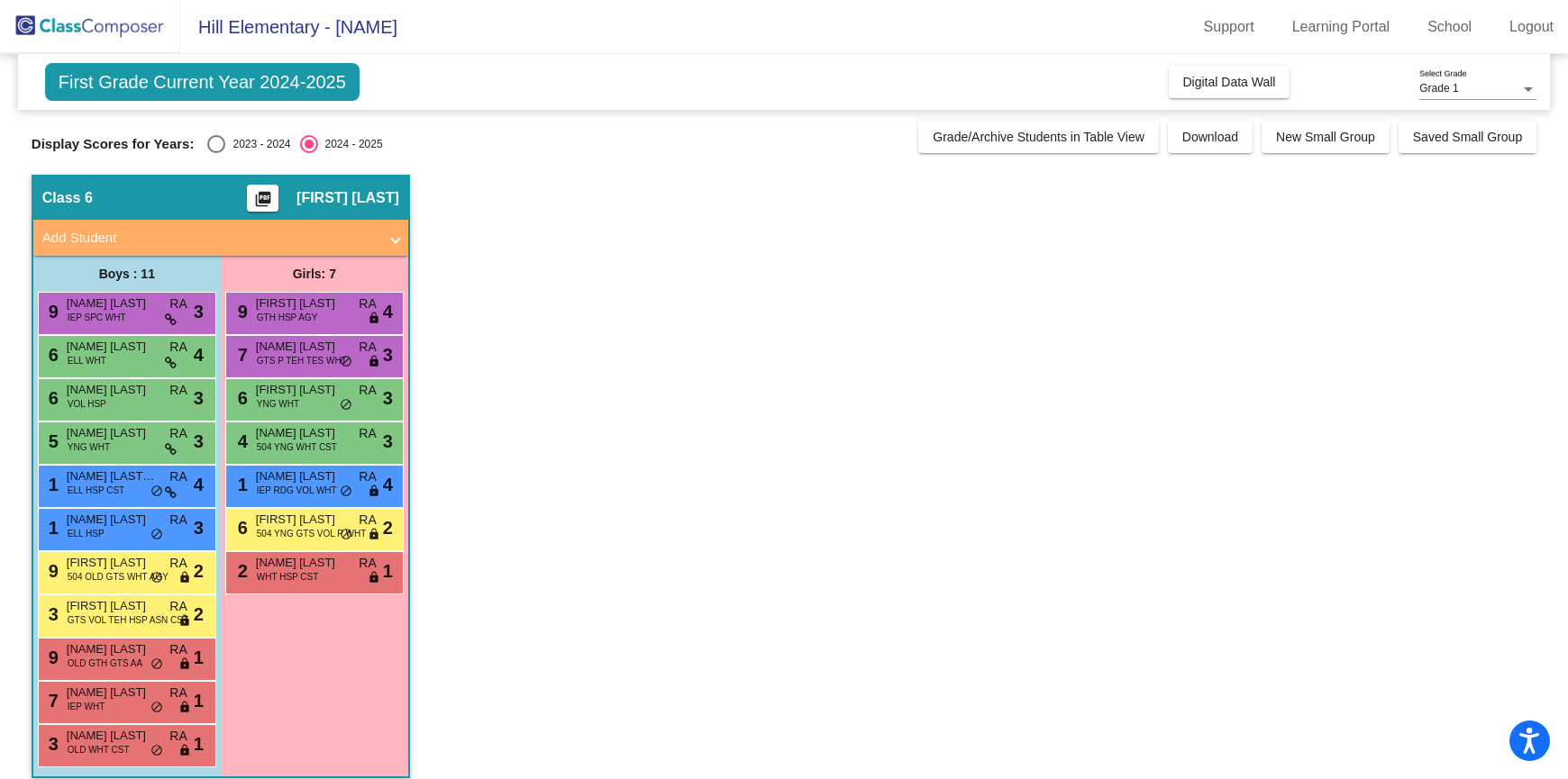 click on "2023 - 2024" at bounding box center [258, 144] 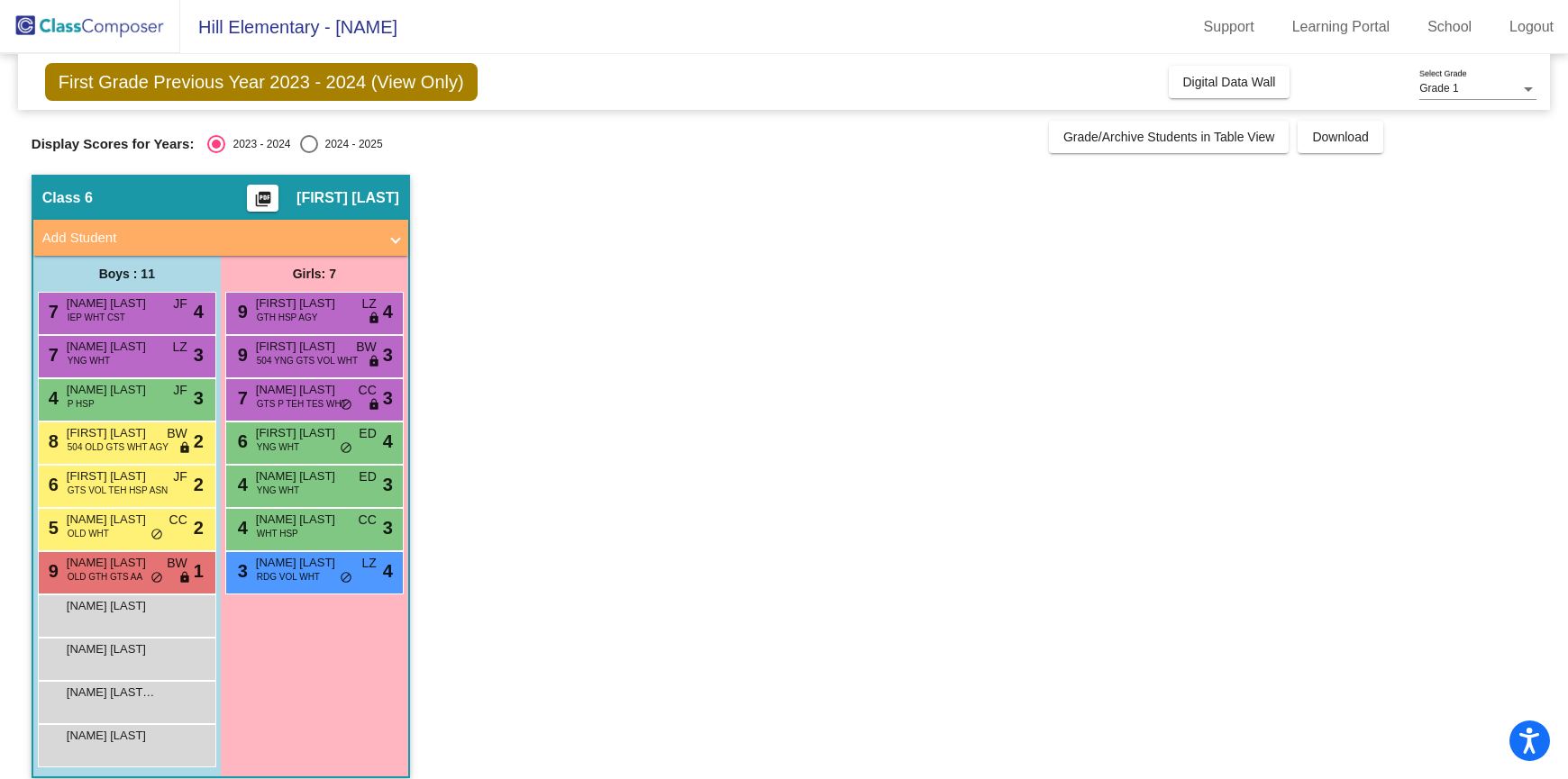 click on "2024 - 2025" at bounding box center [351, 144] 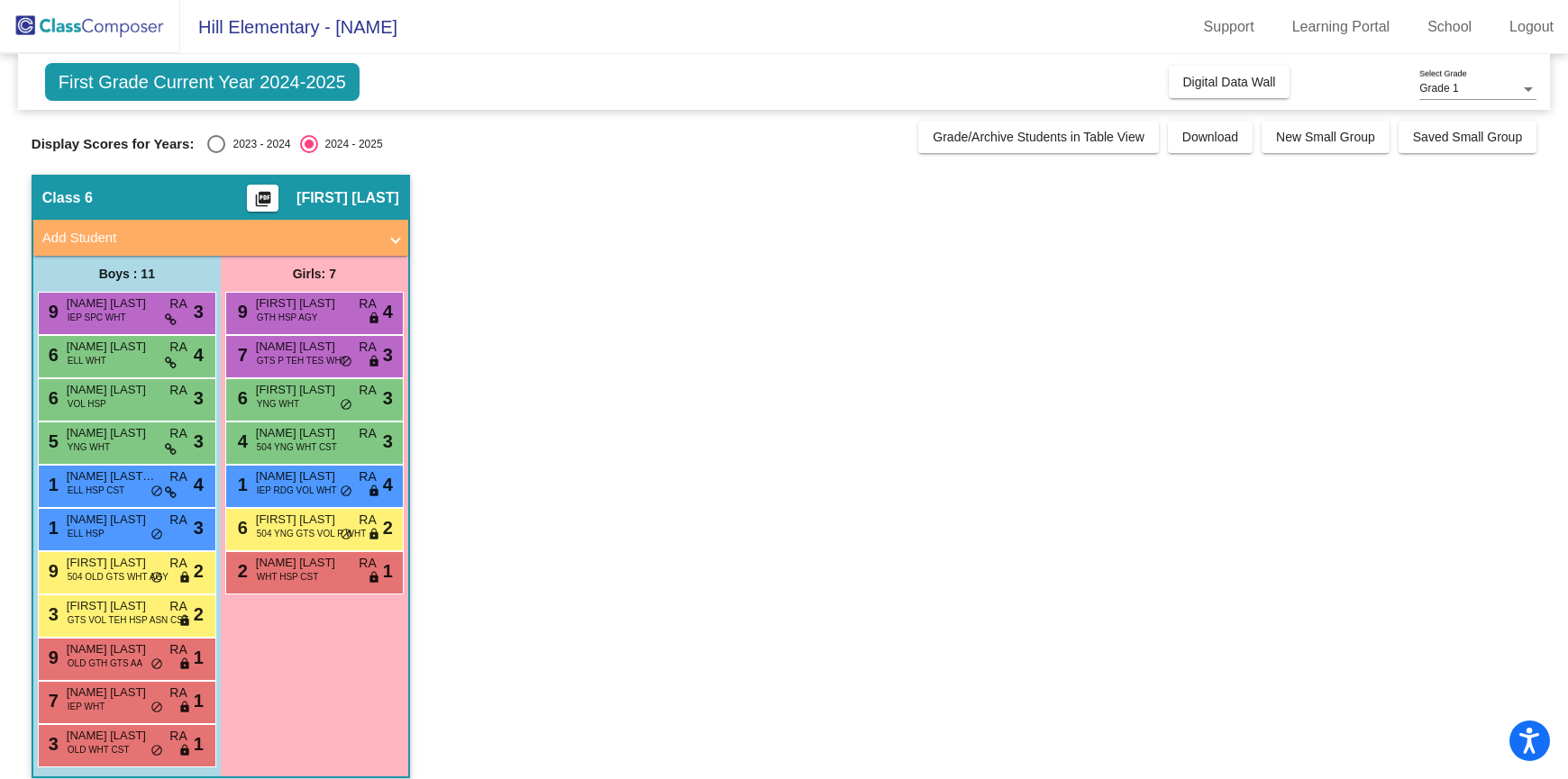 click on "2023 - 2024" at bounding box center [258, 144] 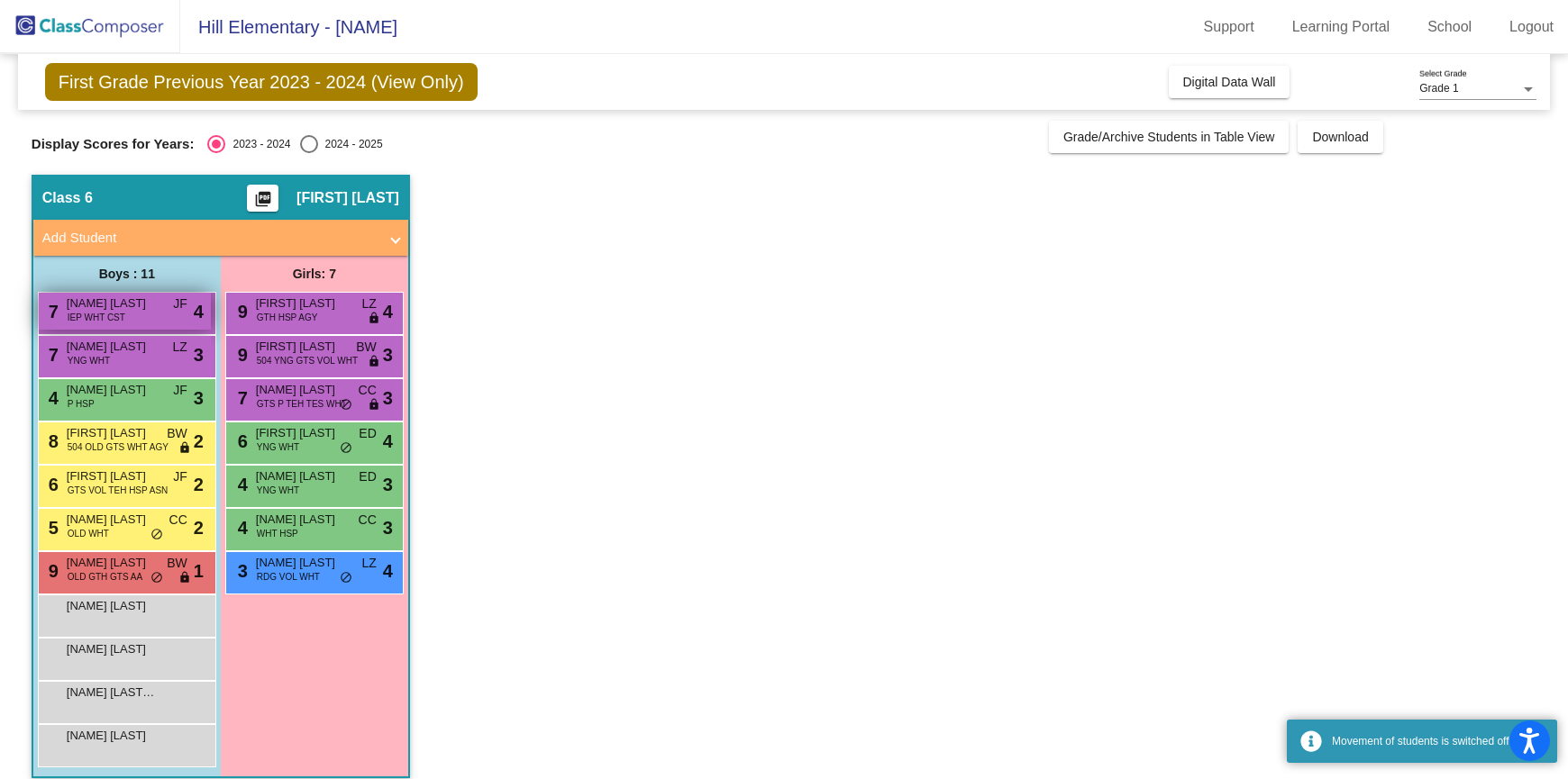 click on "[NUMBER] [NAME] [LAST] IEP WHT CST JF lock do_not_disturb_alt 4" at bounding box center (124, 311) 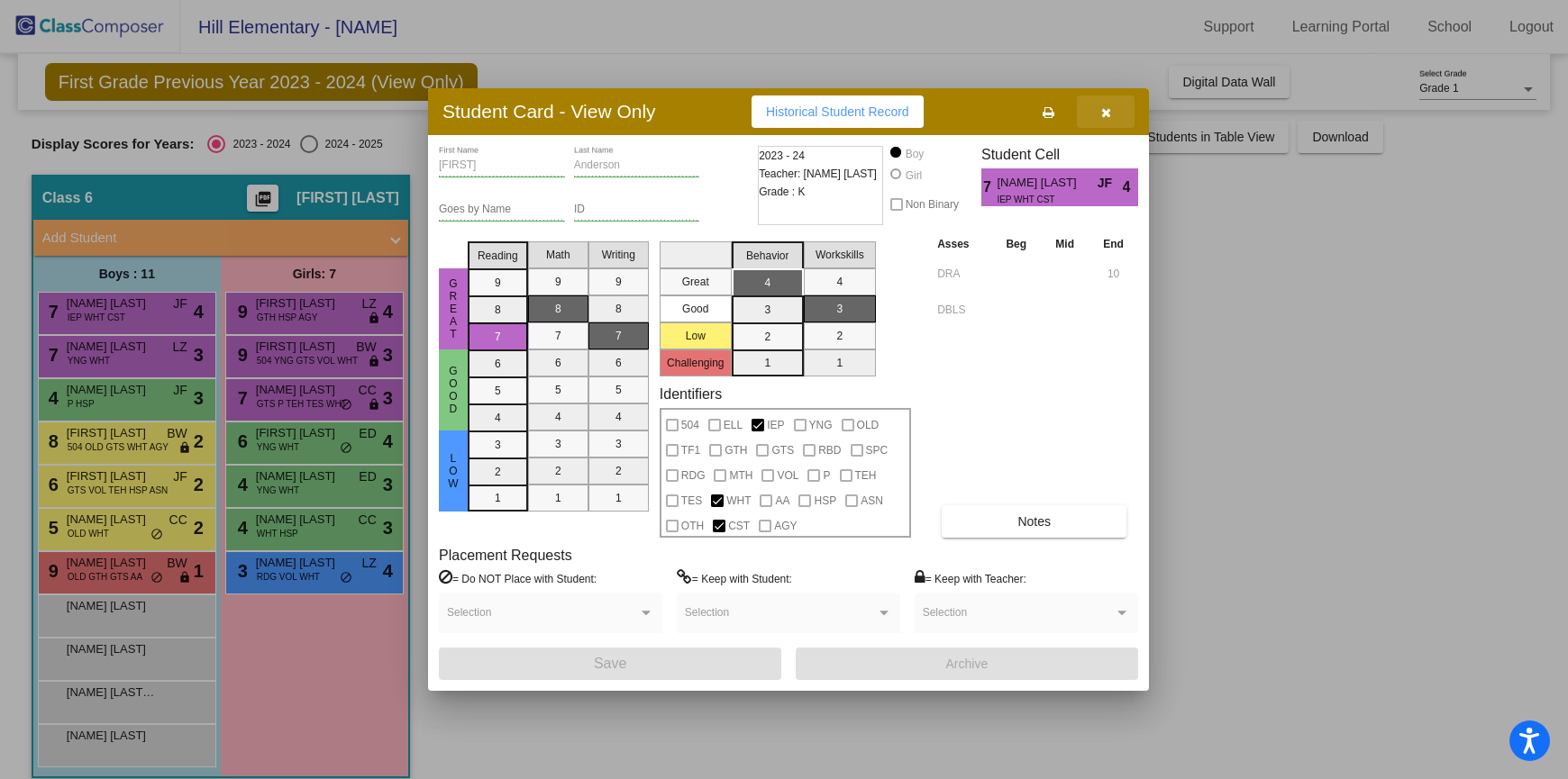 click at bounding box center [1106, 113] 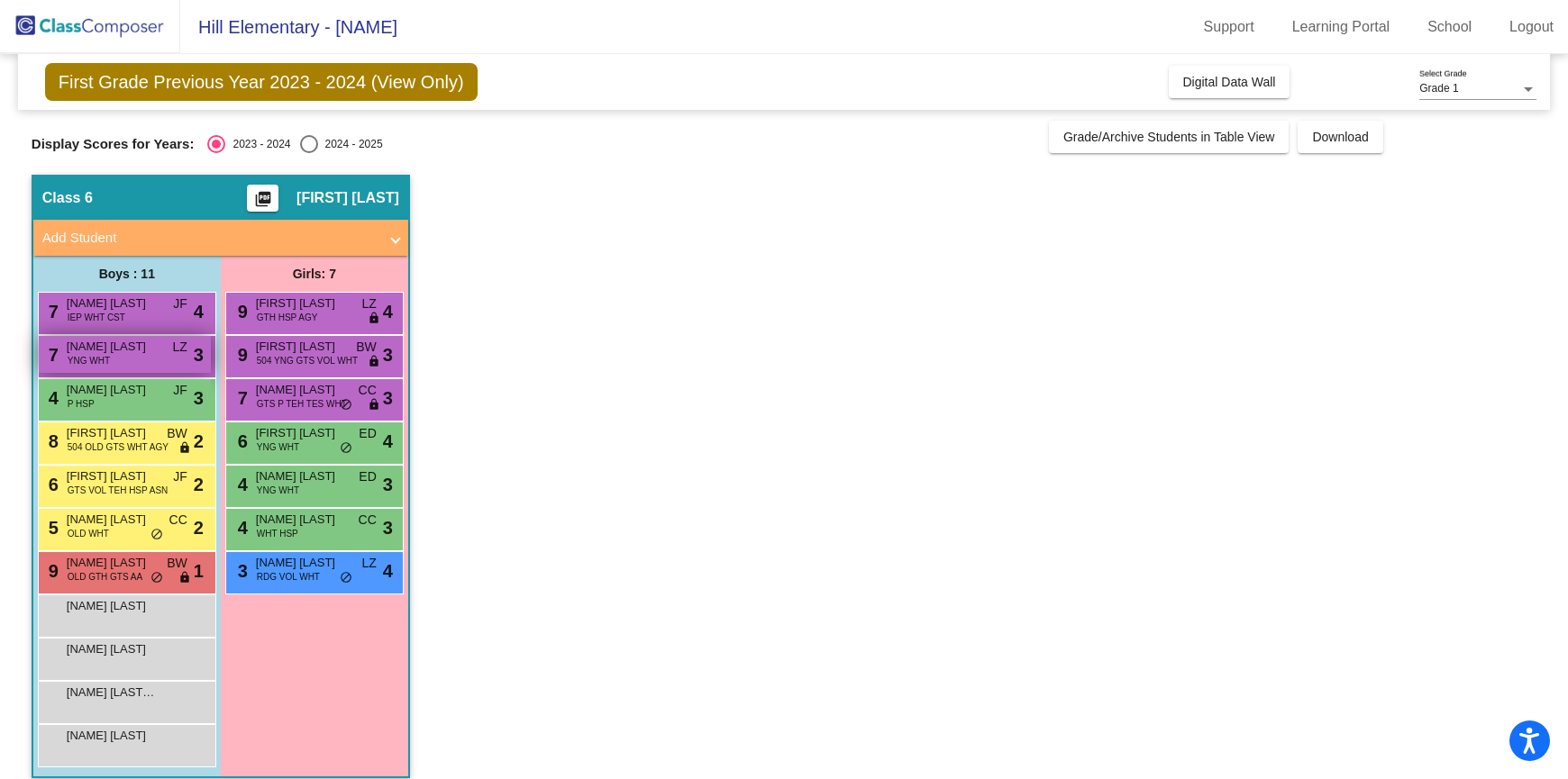 click on "[NAME] [LAST]" at bounding box center (112, 347) 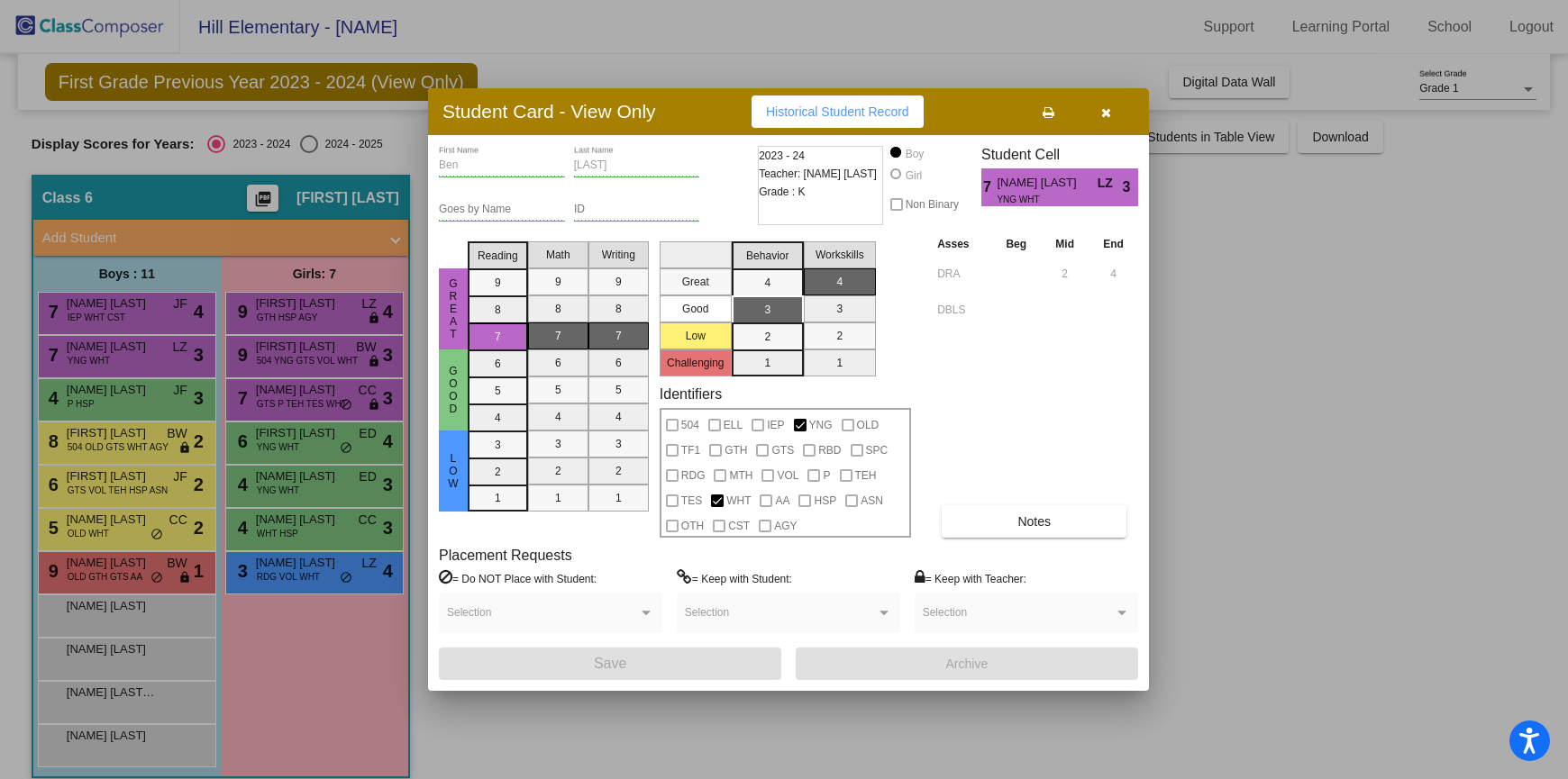 click at bounding box center [1106, 113] 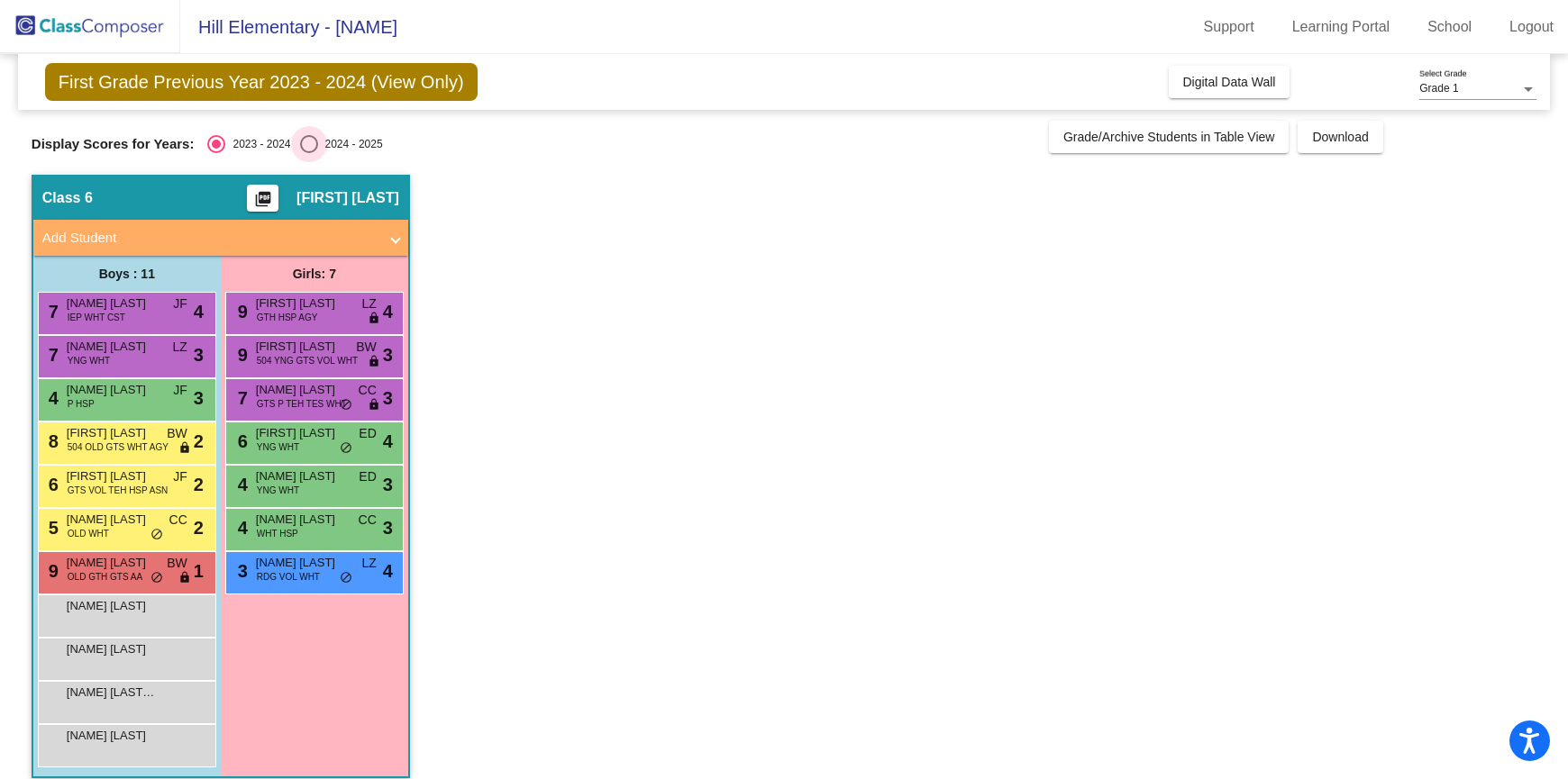 click on "2024 - 2025" at bounding box center (351, 144) 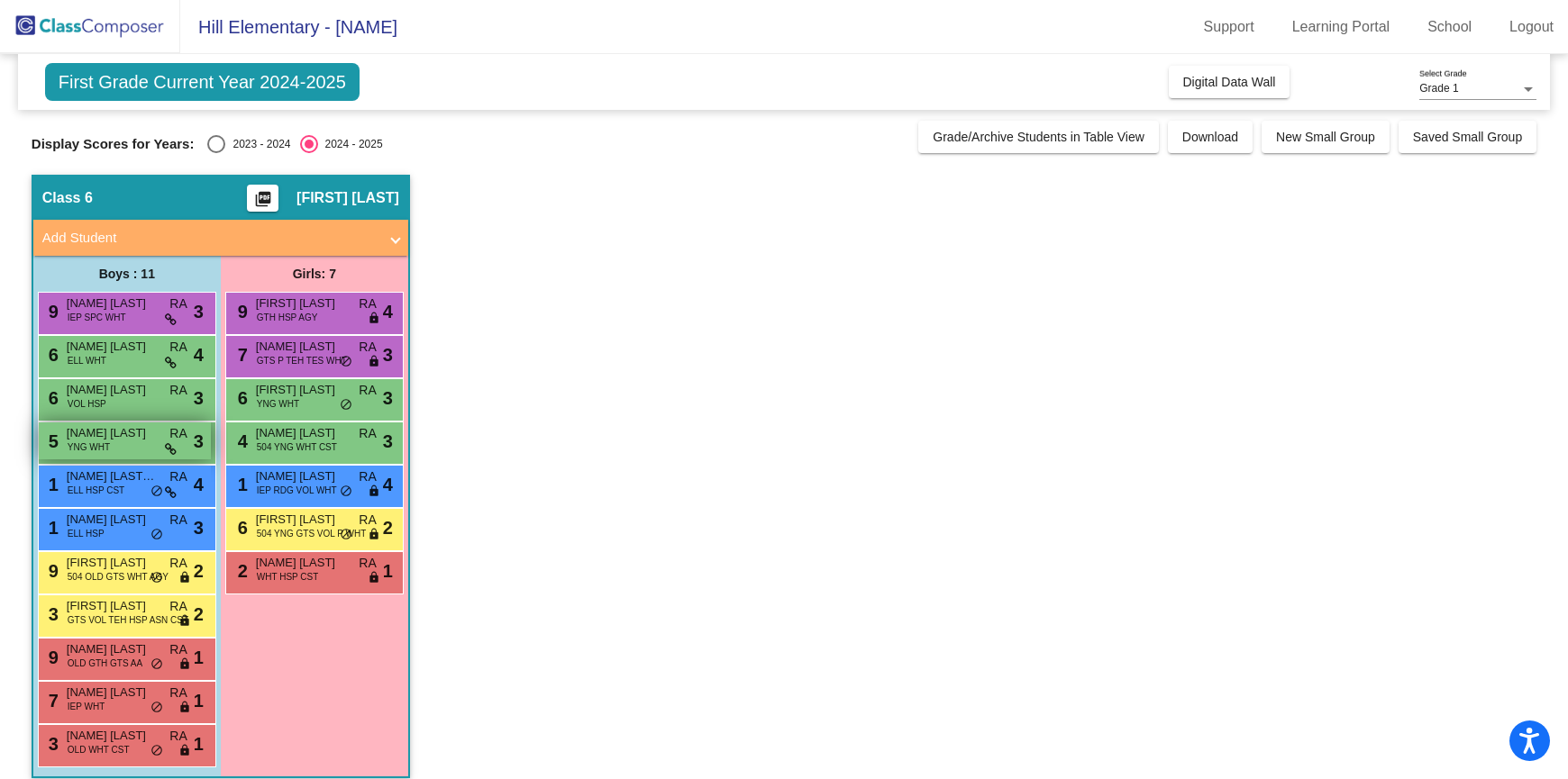 click on "[NAME] [LAST]" at bounding box center (112, 433) 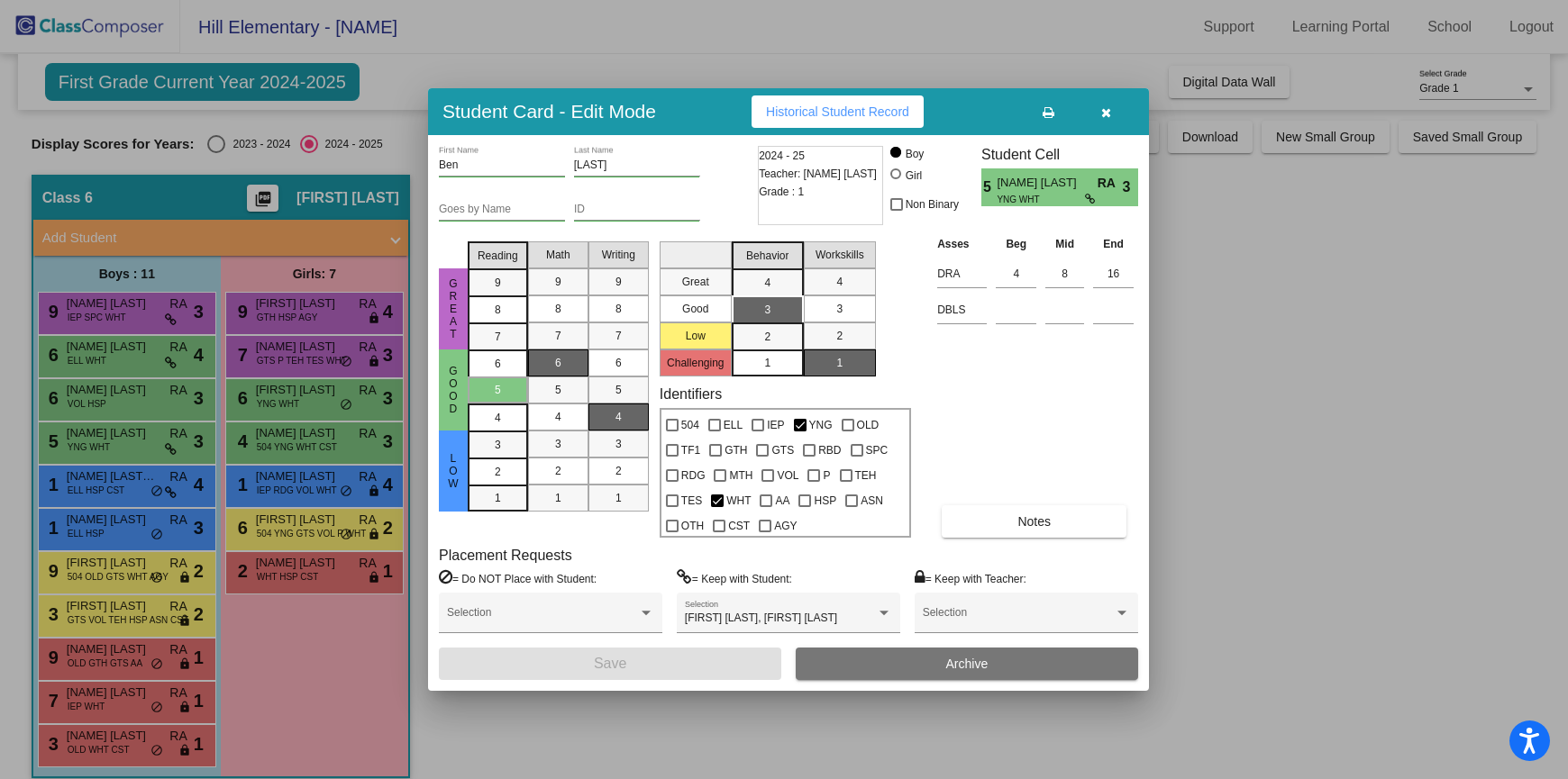 click at bounding box center [1106, 112] 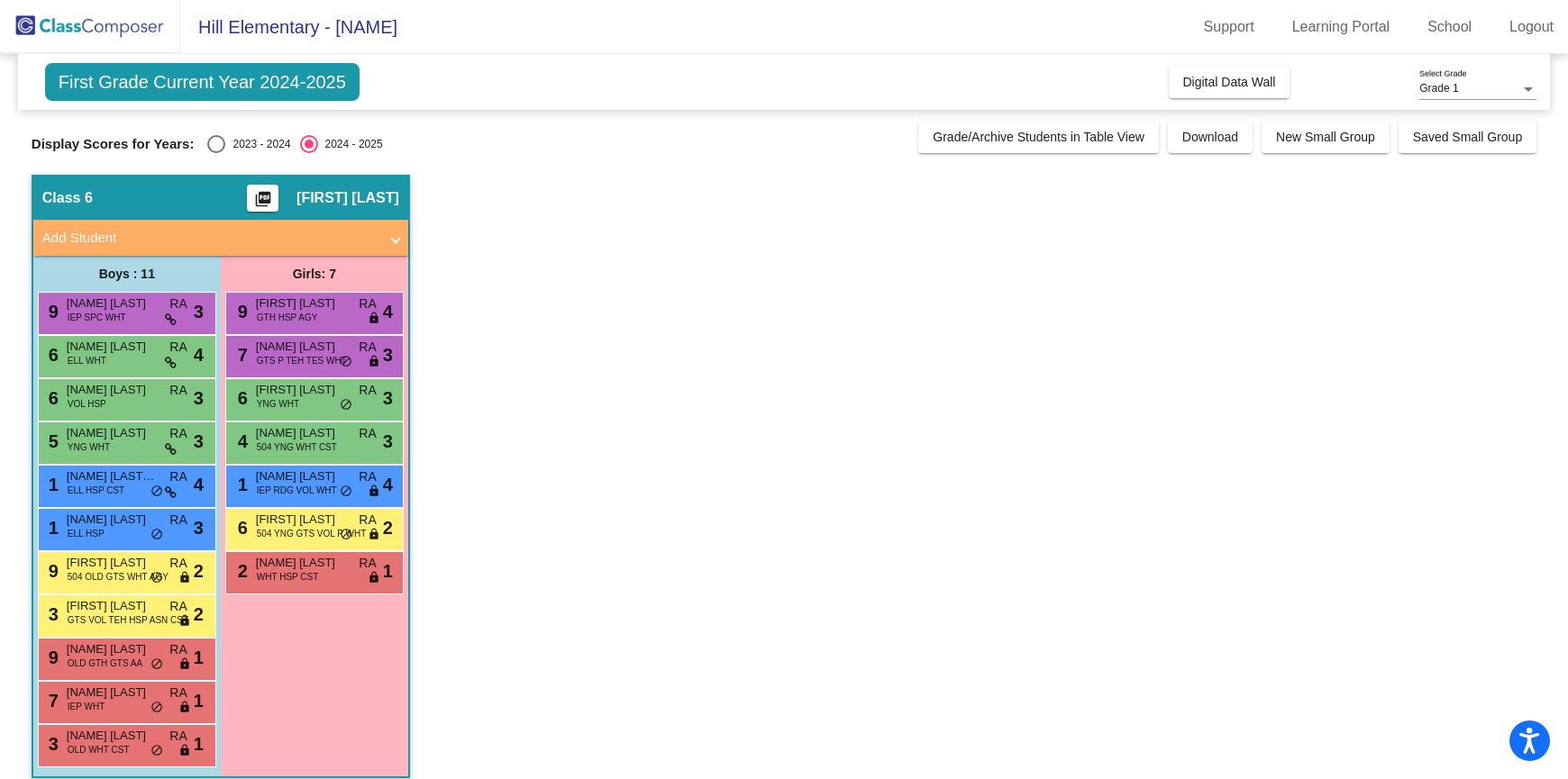 click at bounding box center [216, 144] 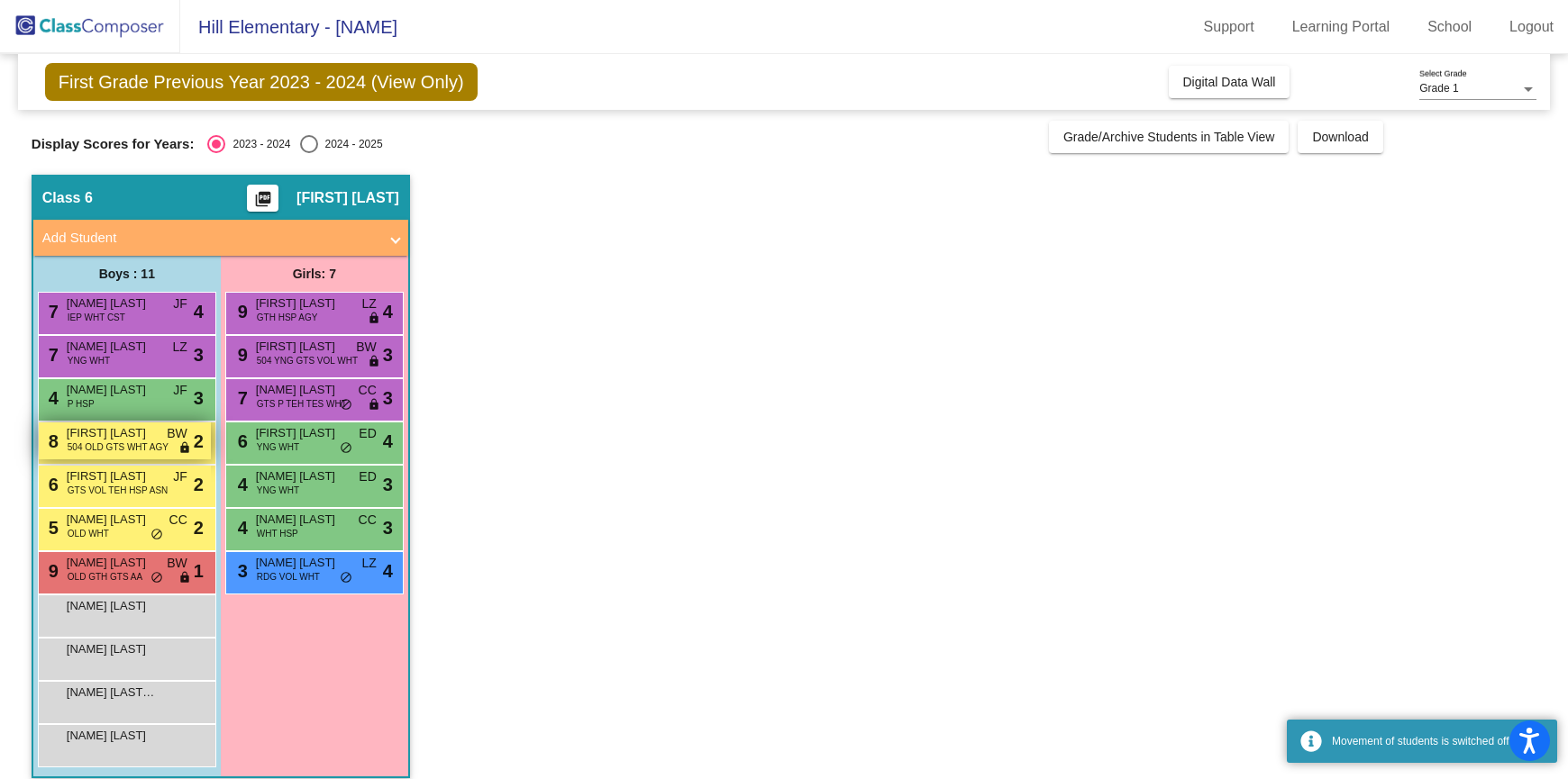 click on "504 OLD GTS WHT AGY" at bounding box center [118, 447] 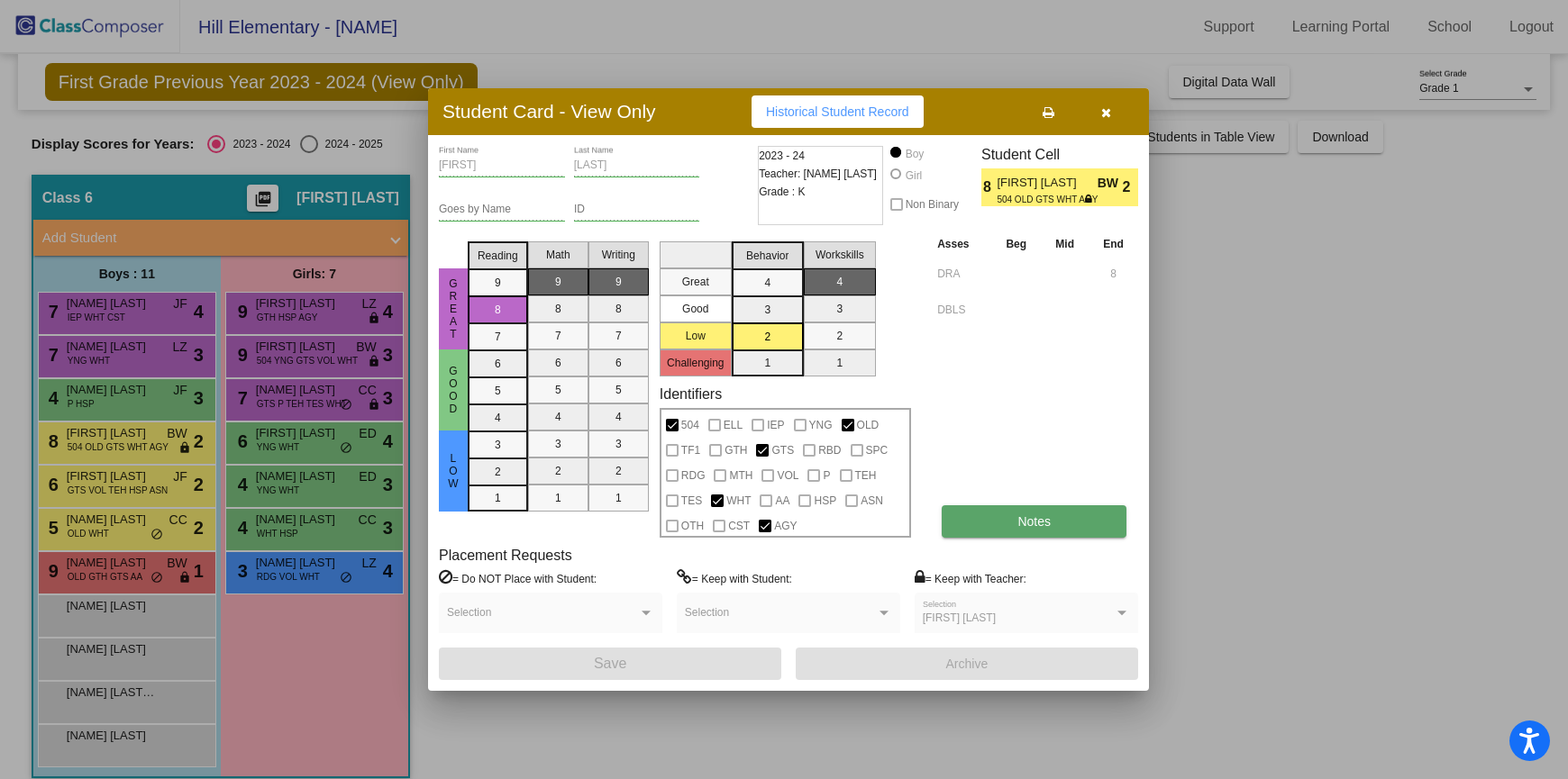 click on "Notes" at bounding box center (1034, 521) 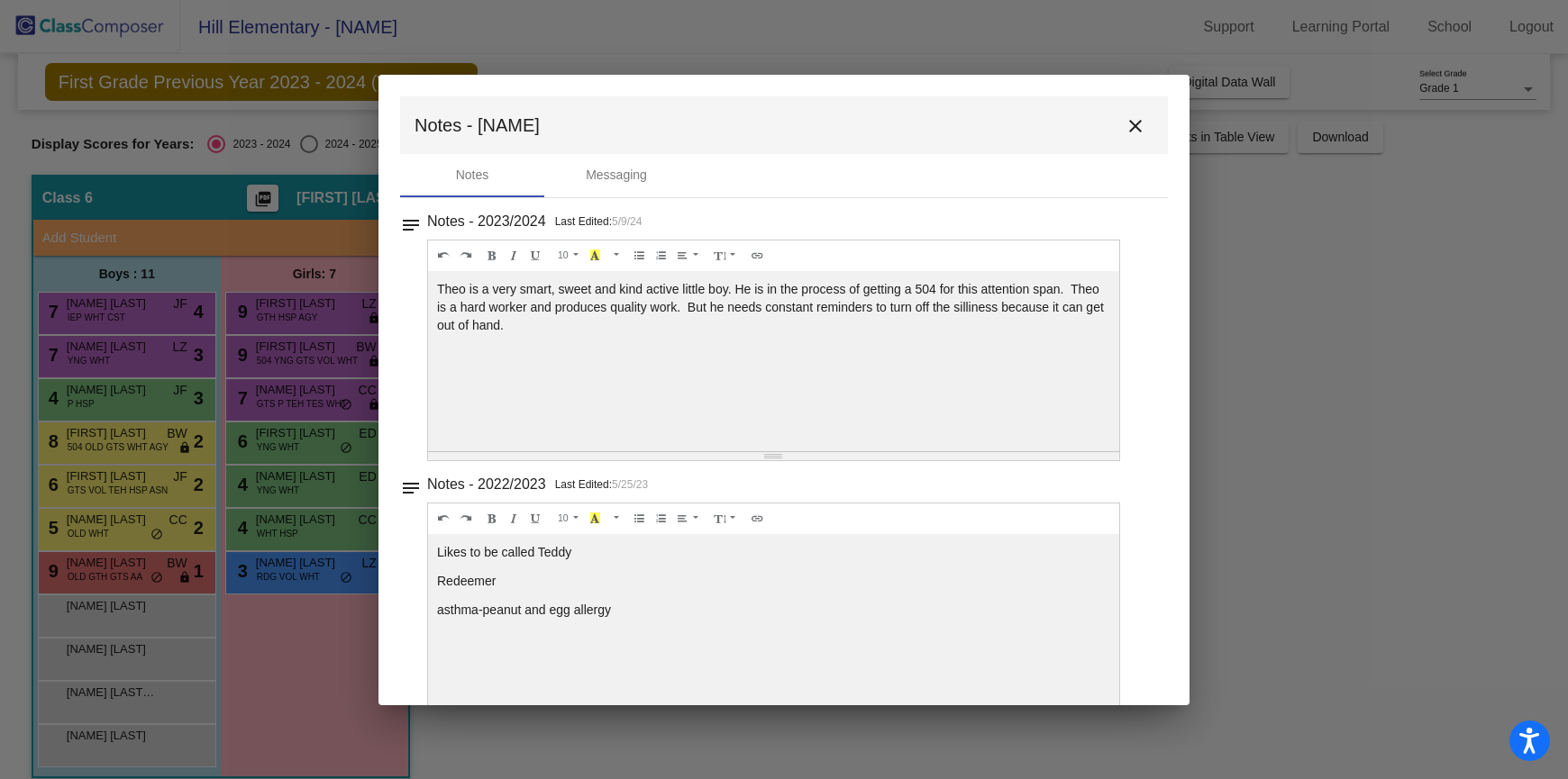 scroll, scrollTop: 2, scrollLeft: 0, axis: vertical 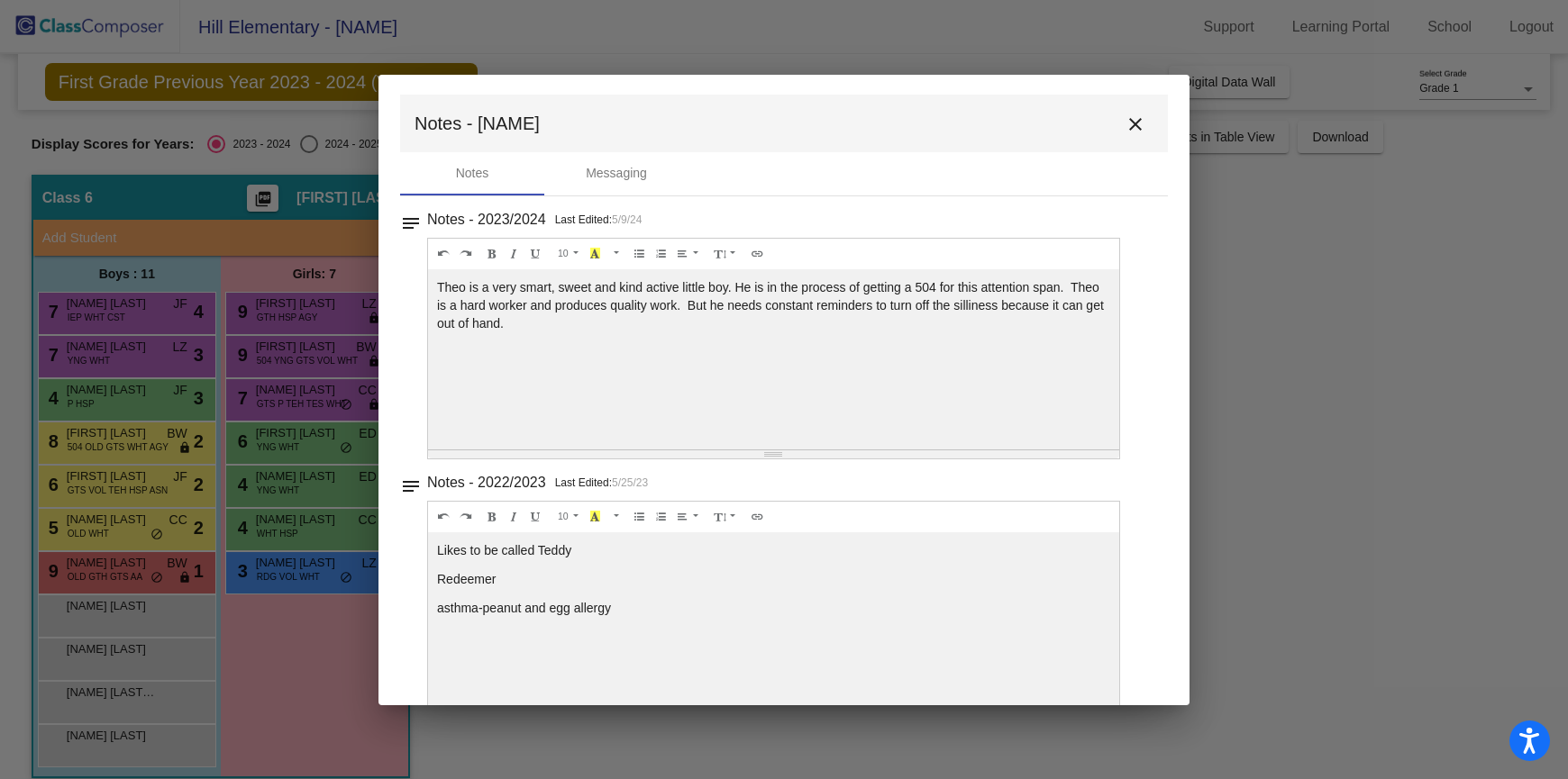 click on "close" at bounding box center (1135, 124) 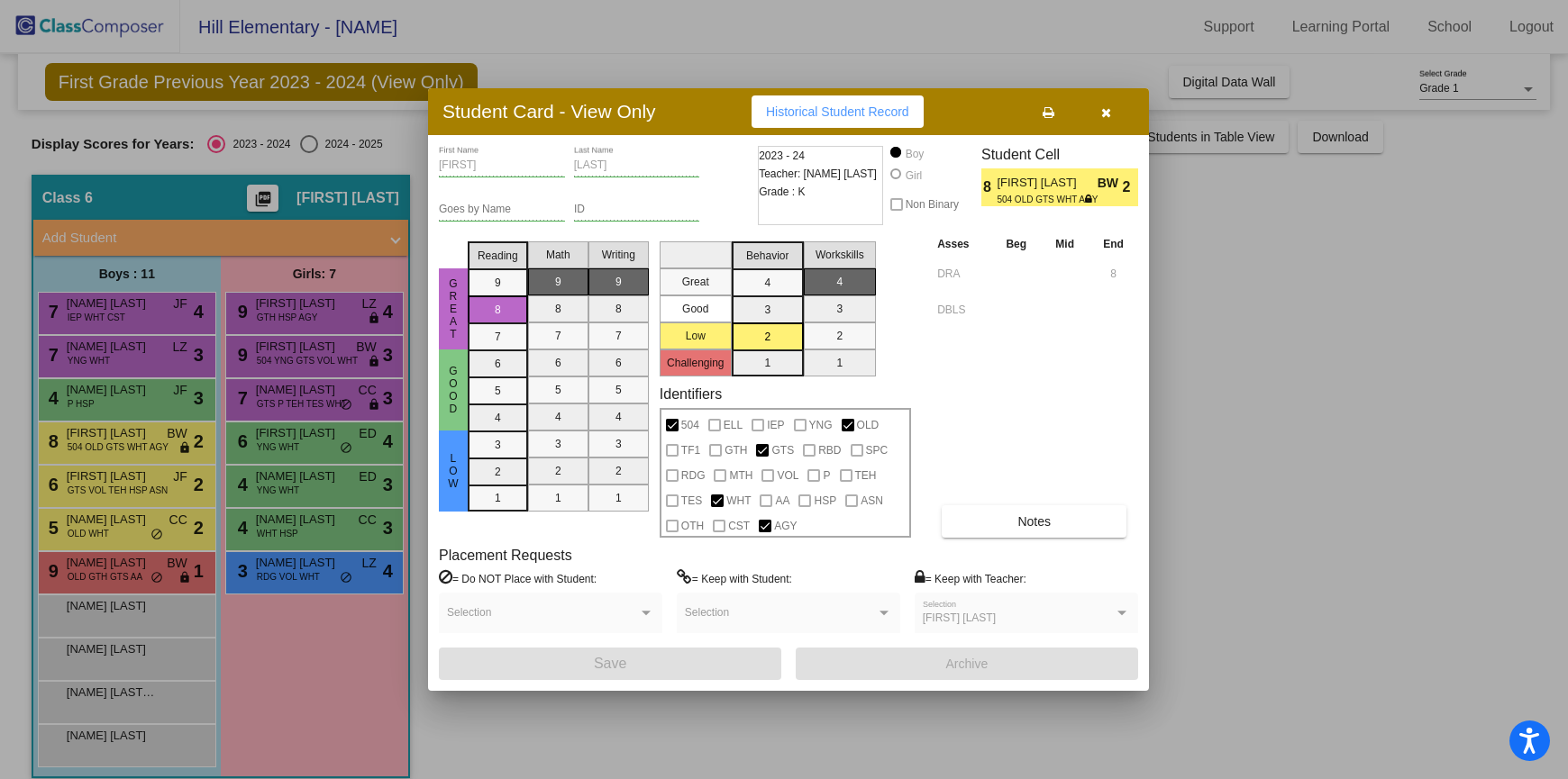 click at bounding box center (1106, 112) 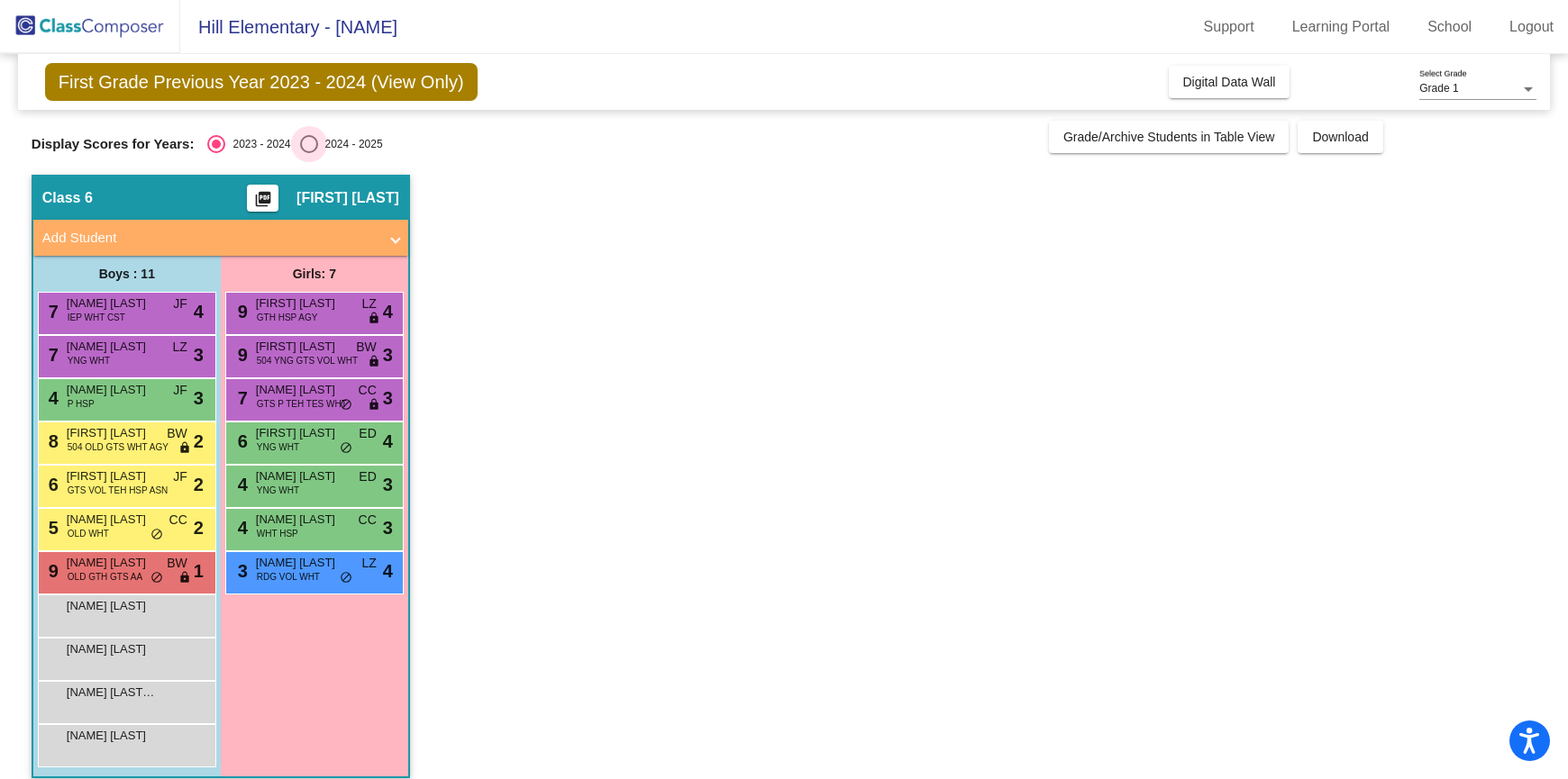click on "2024 - 2025" at bounding box center [351, 144] 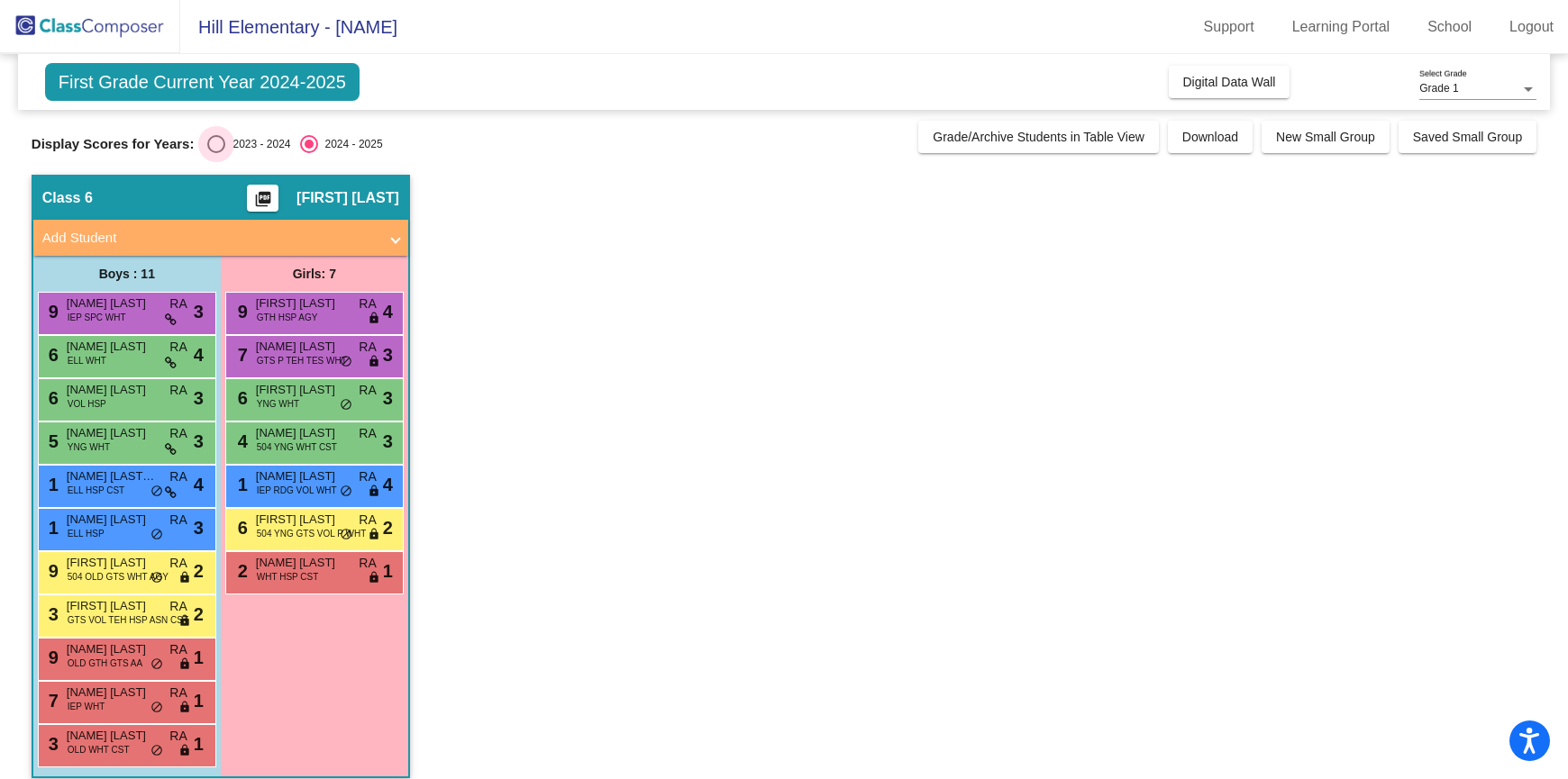 click on "2023 - 2024" at bounding box center [258, 144] 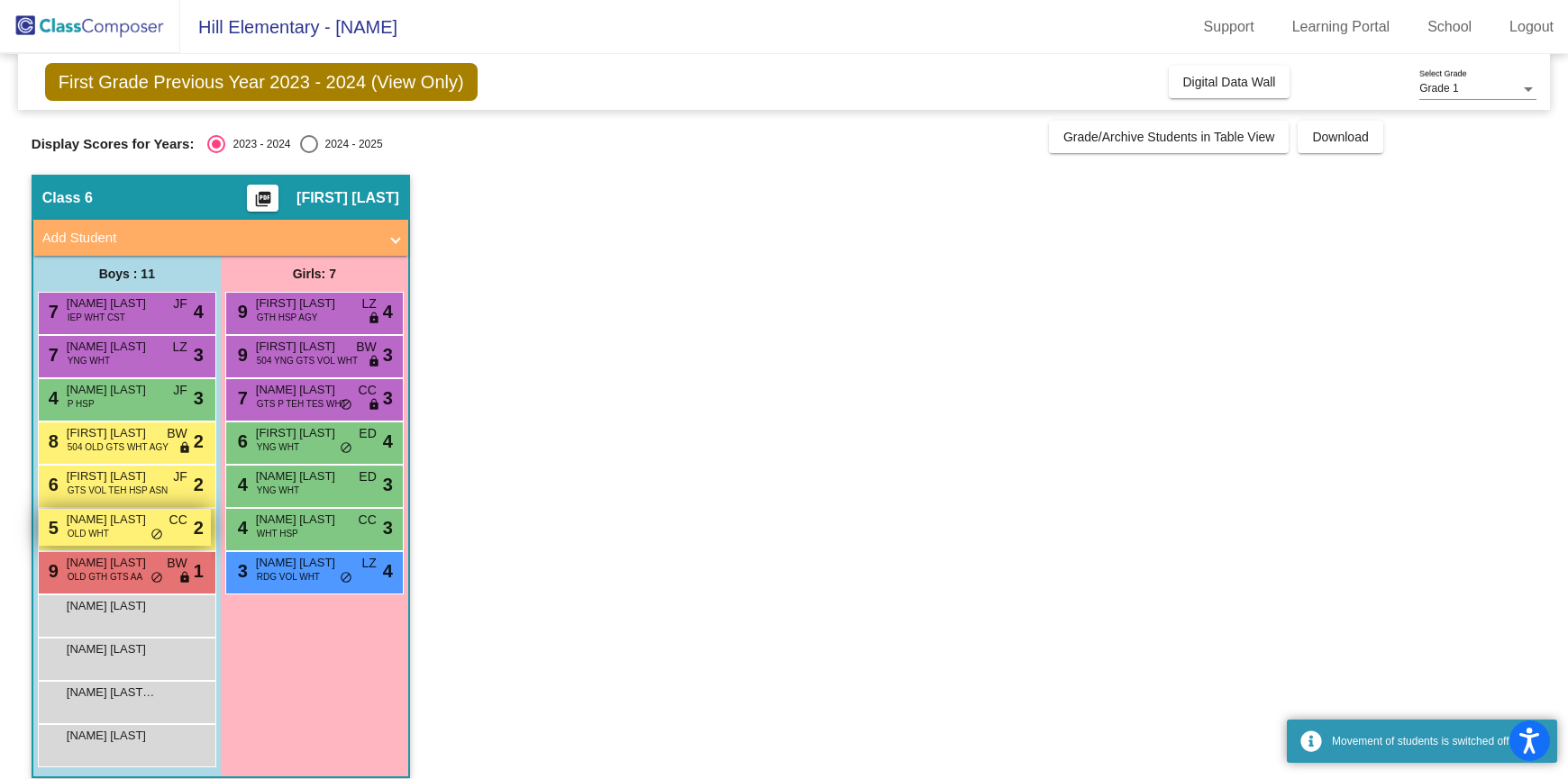 click on "[NUMBER] [NAME] [LAST] [CODE] lock do_not_disturb_alt 2" at bounding box center [124, 527] 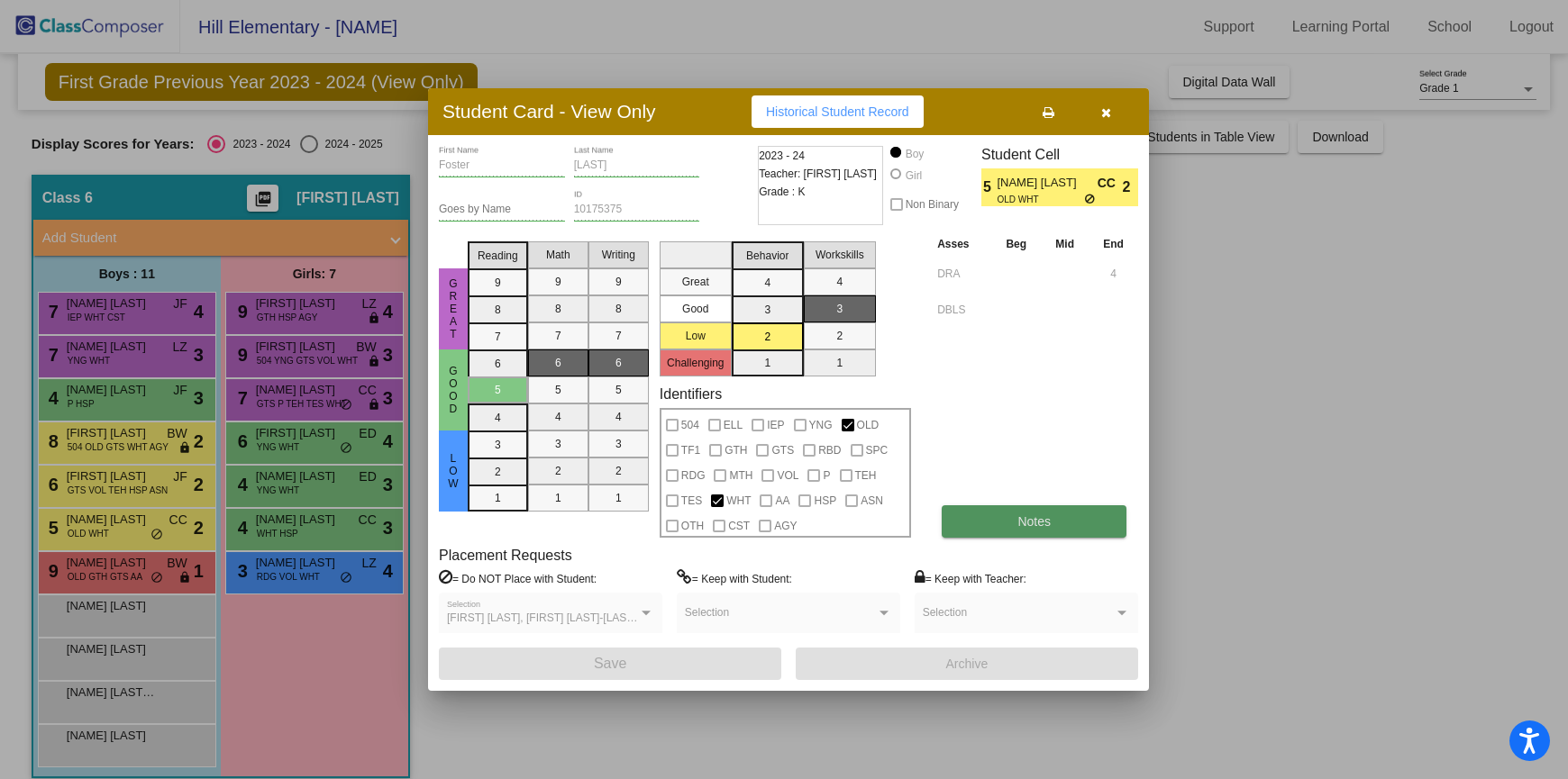 click on "Notes" at bounding box center (1034, 521) 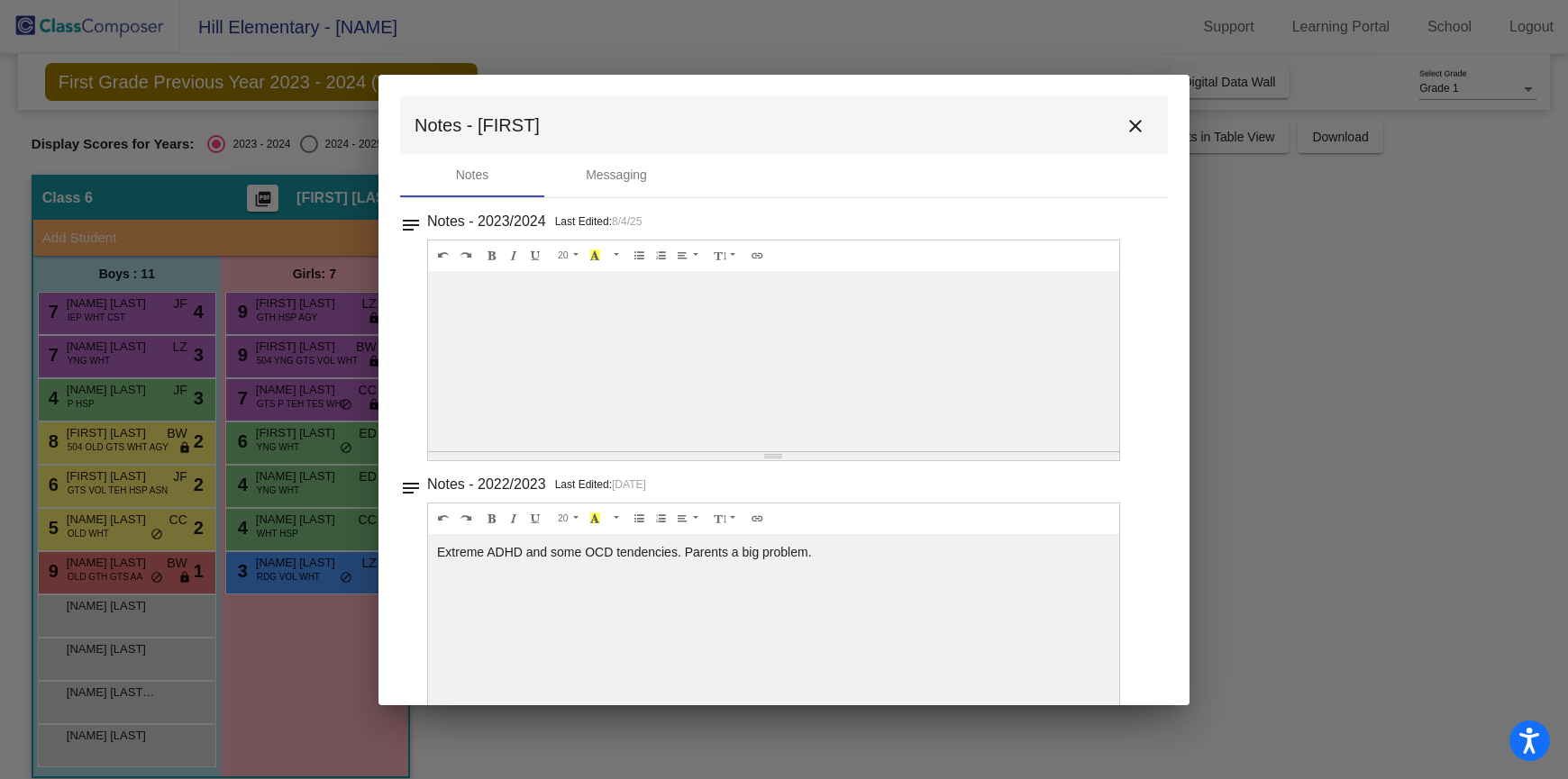 scroll, scrollTop: 37, scrollLeft: 0, axis: vertical 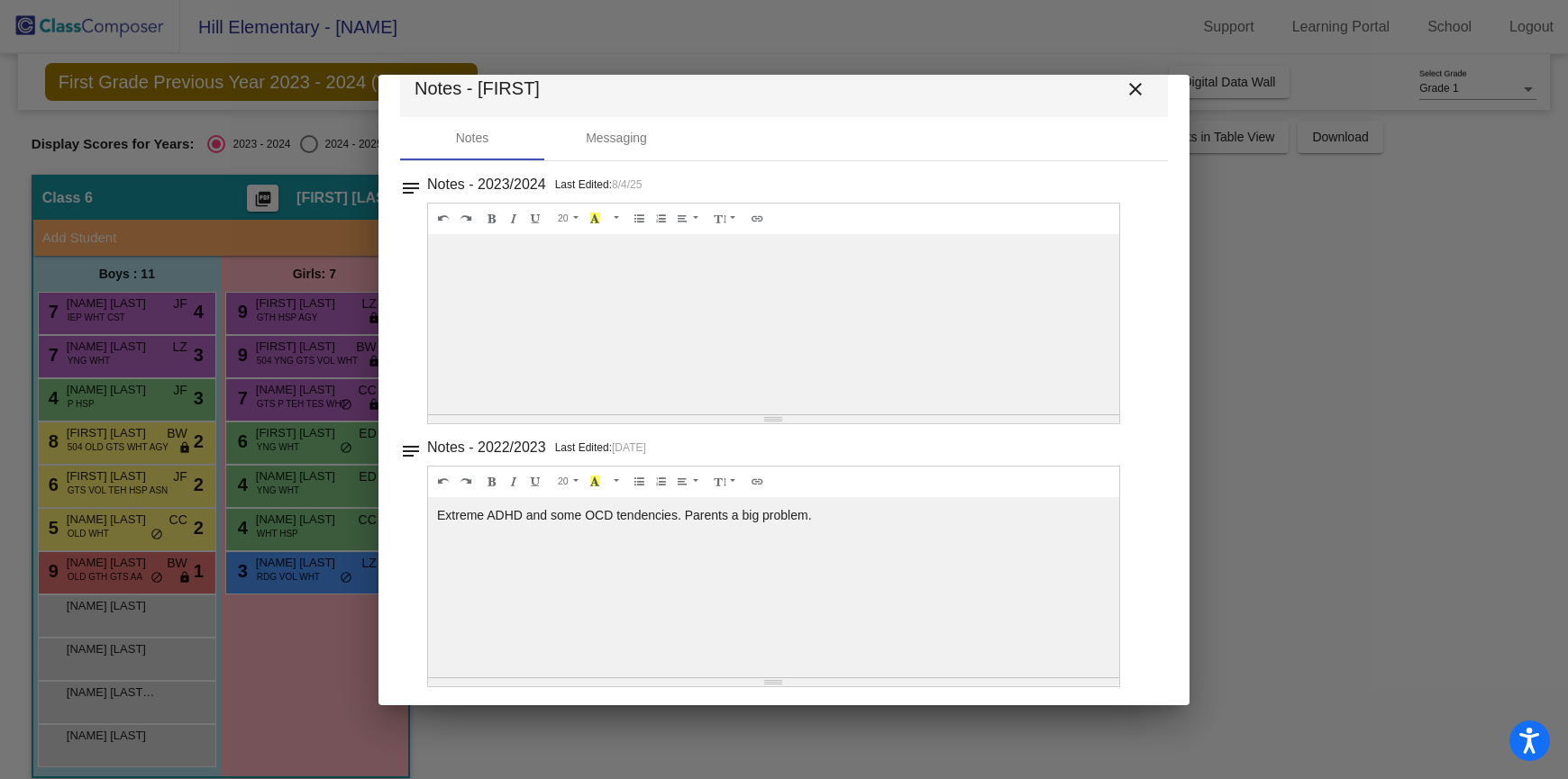click on "close" at bounding box center (1135, 89) 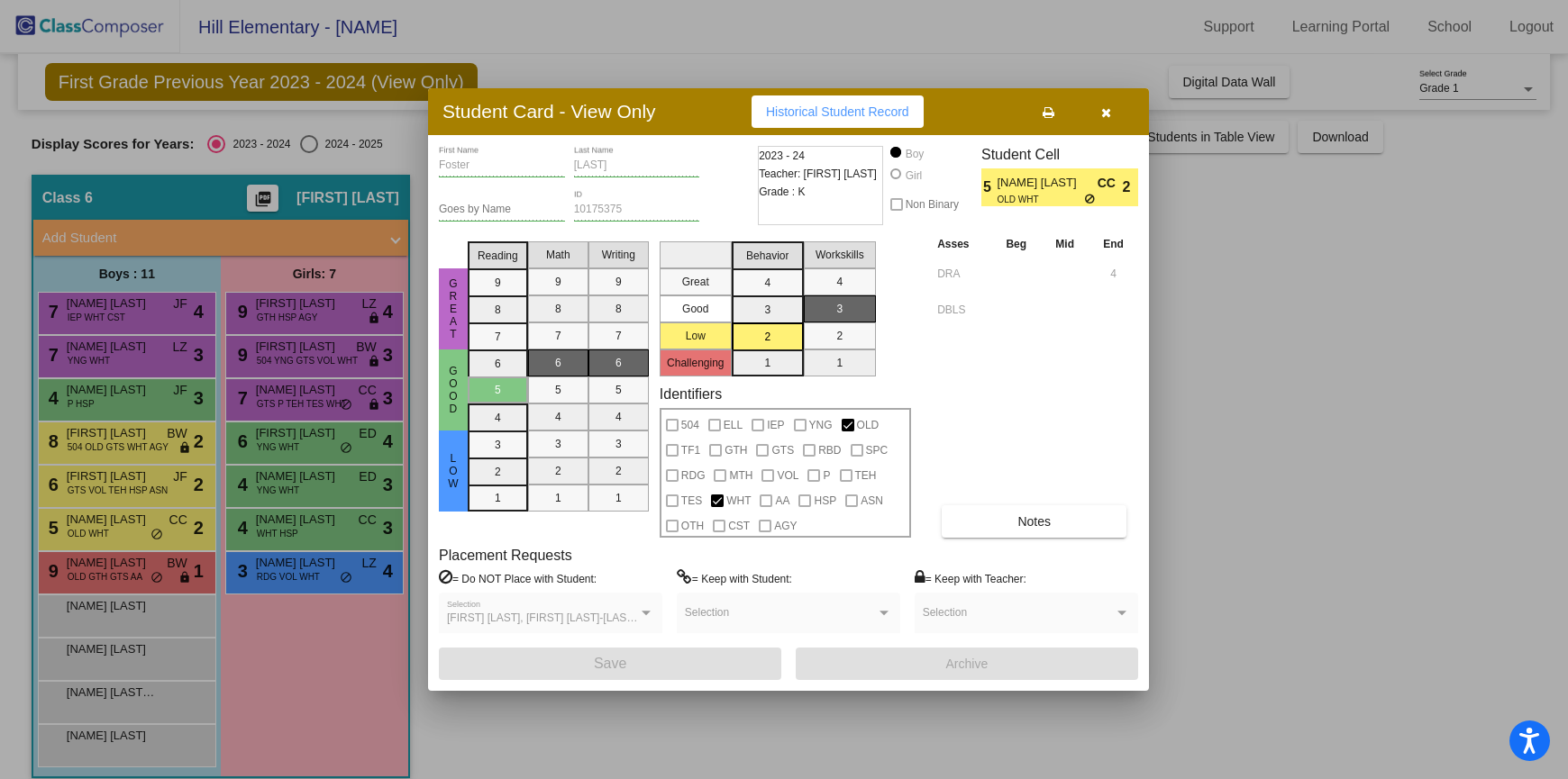 click at bounding box center [1106, 113] 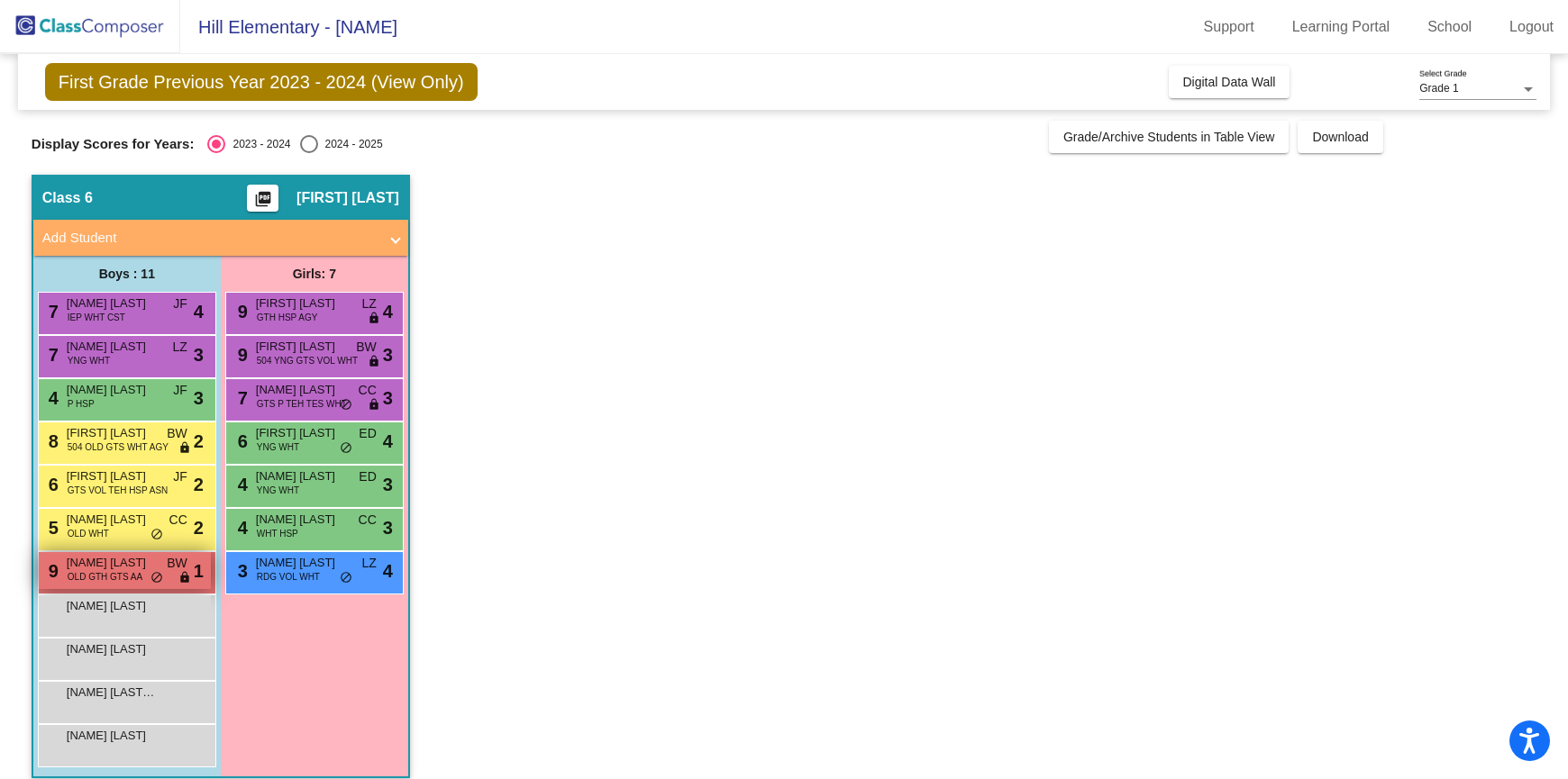 click on "OLD GTH GTS AA" at bounding box center [105, 576] 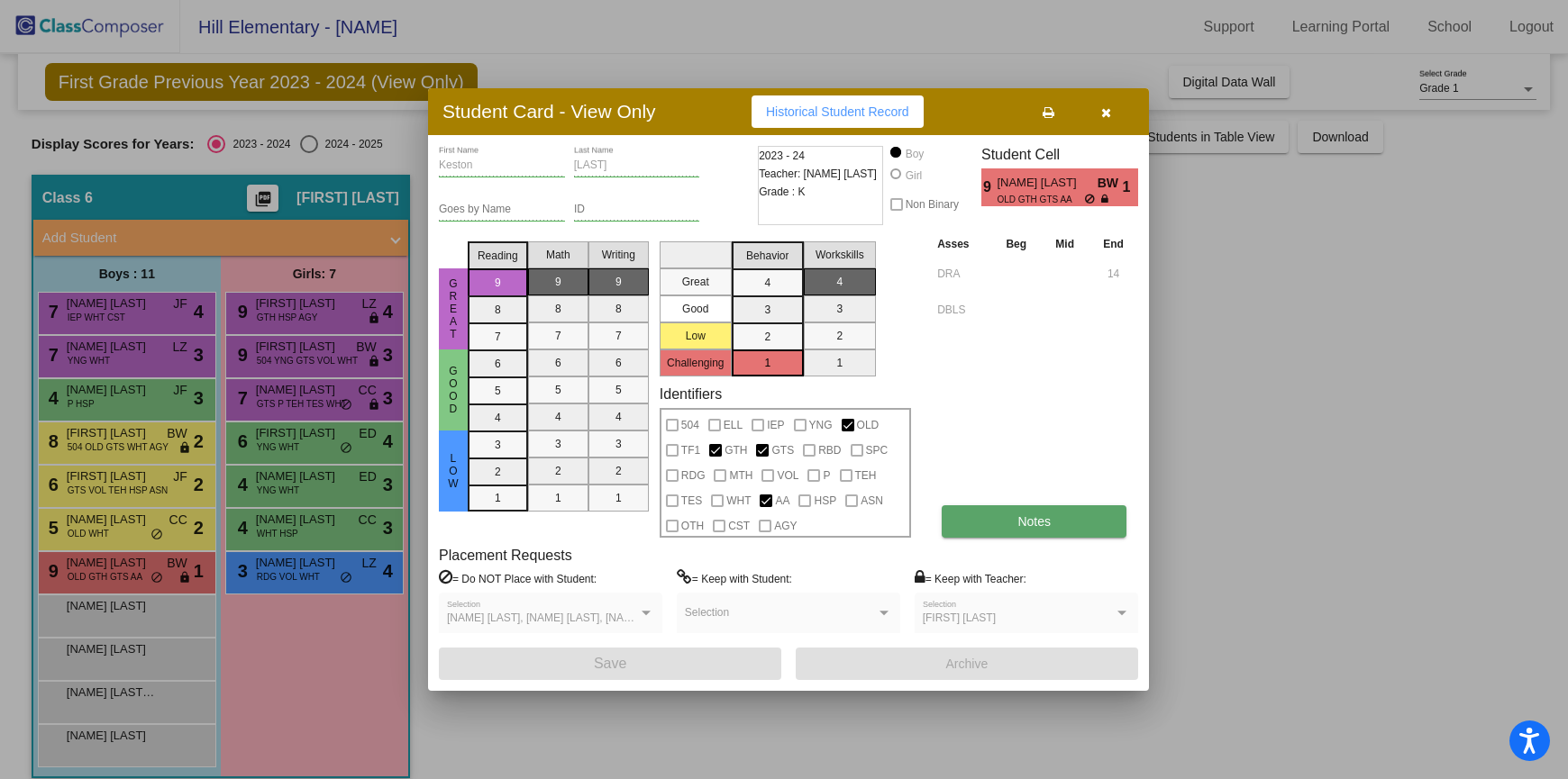 click on "Notes" at bounding box center [1034, 521] 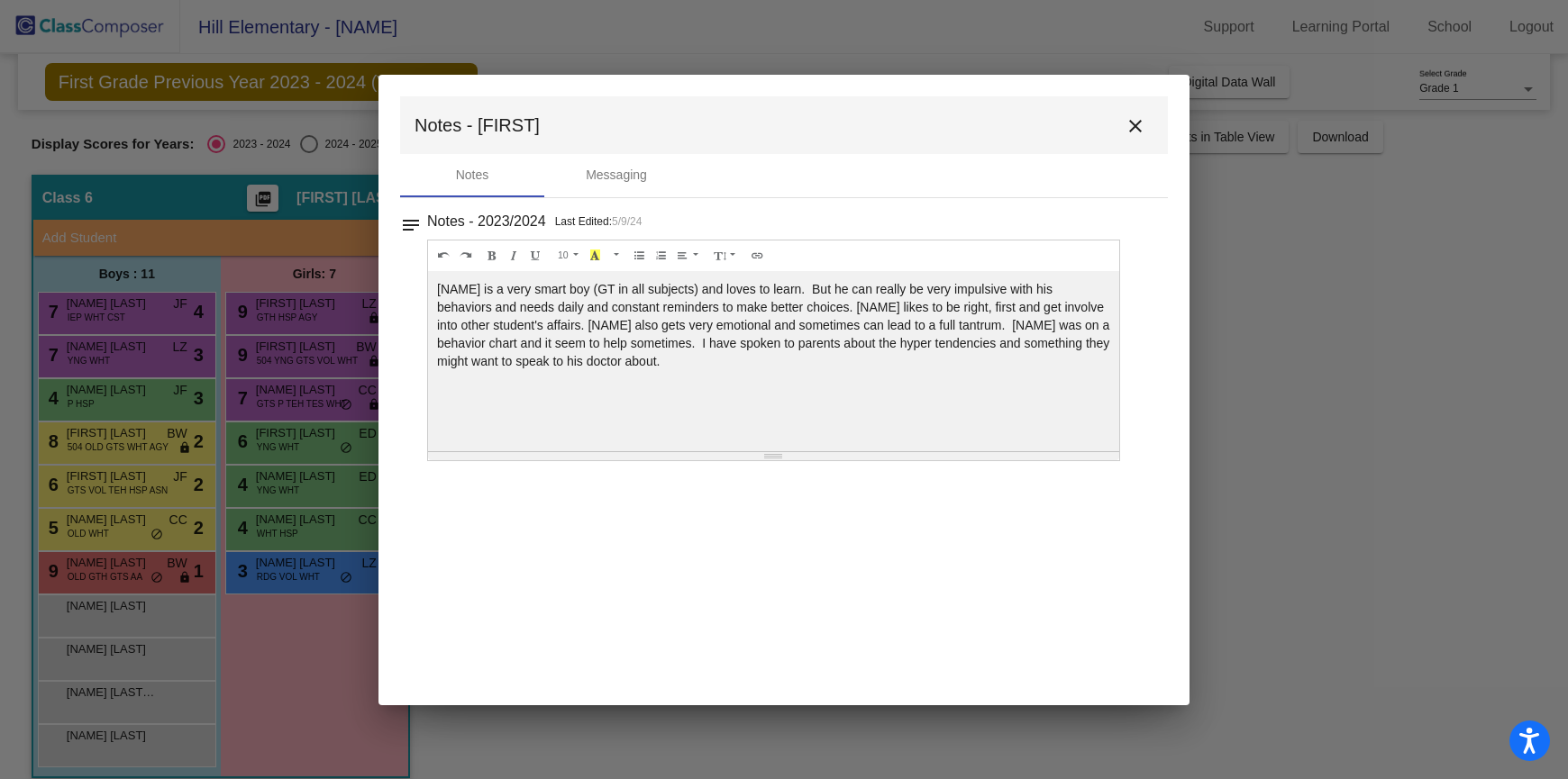 click on "close" at bounding box center (1135, 126) 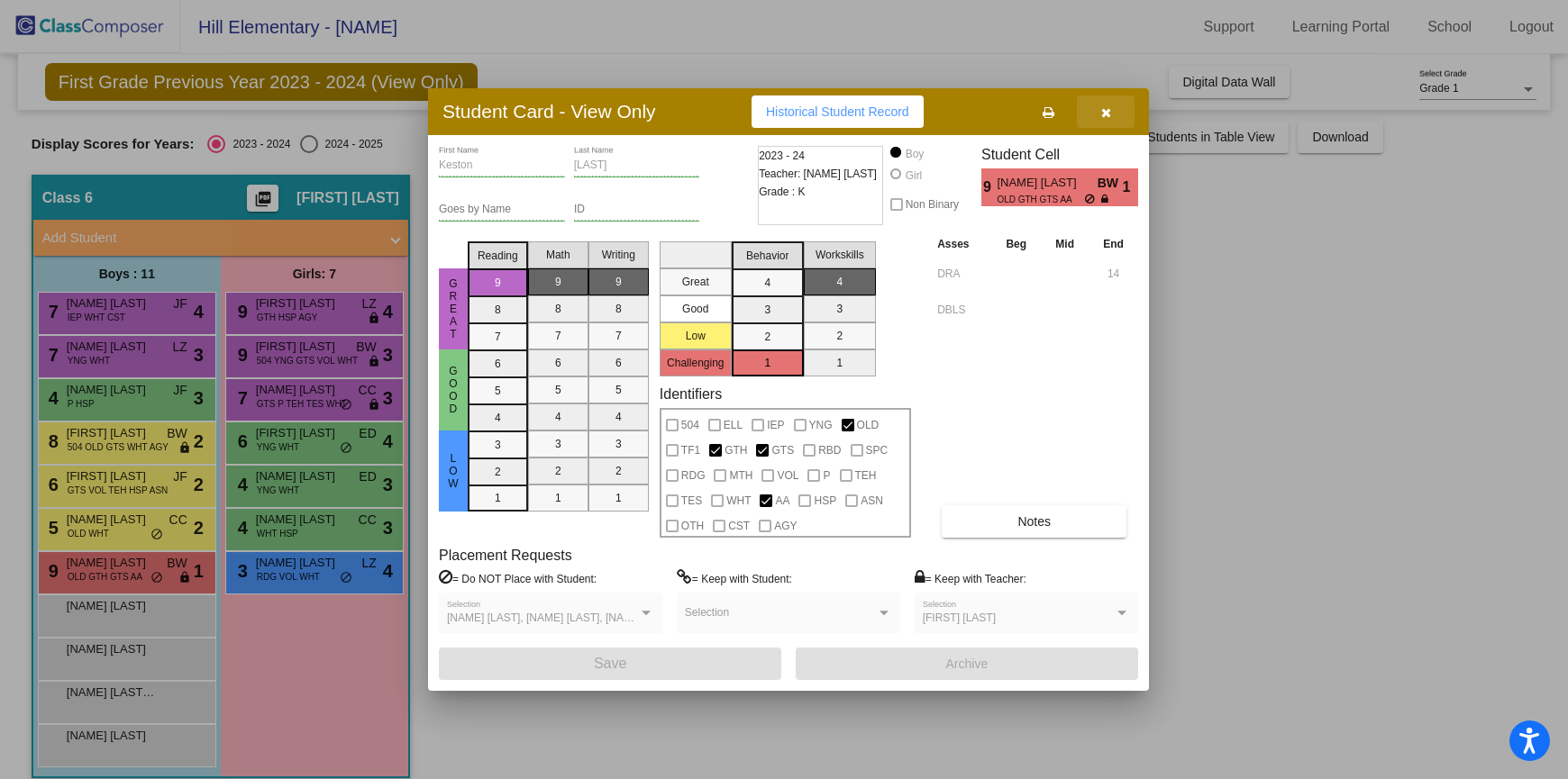 click at bounding box center (1106, 112) 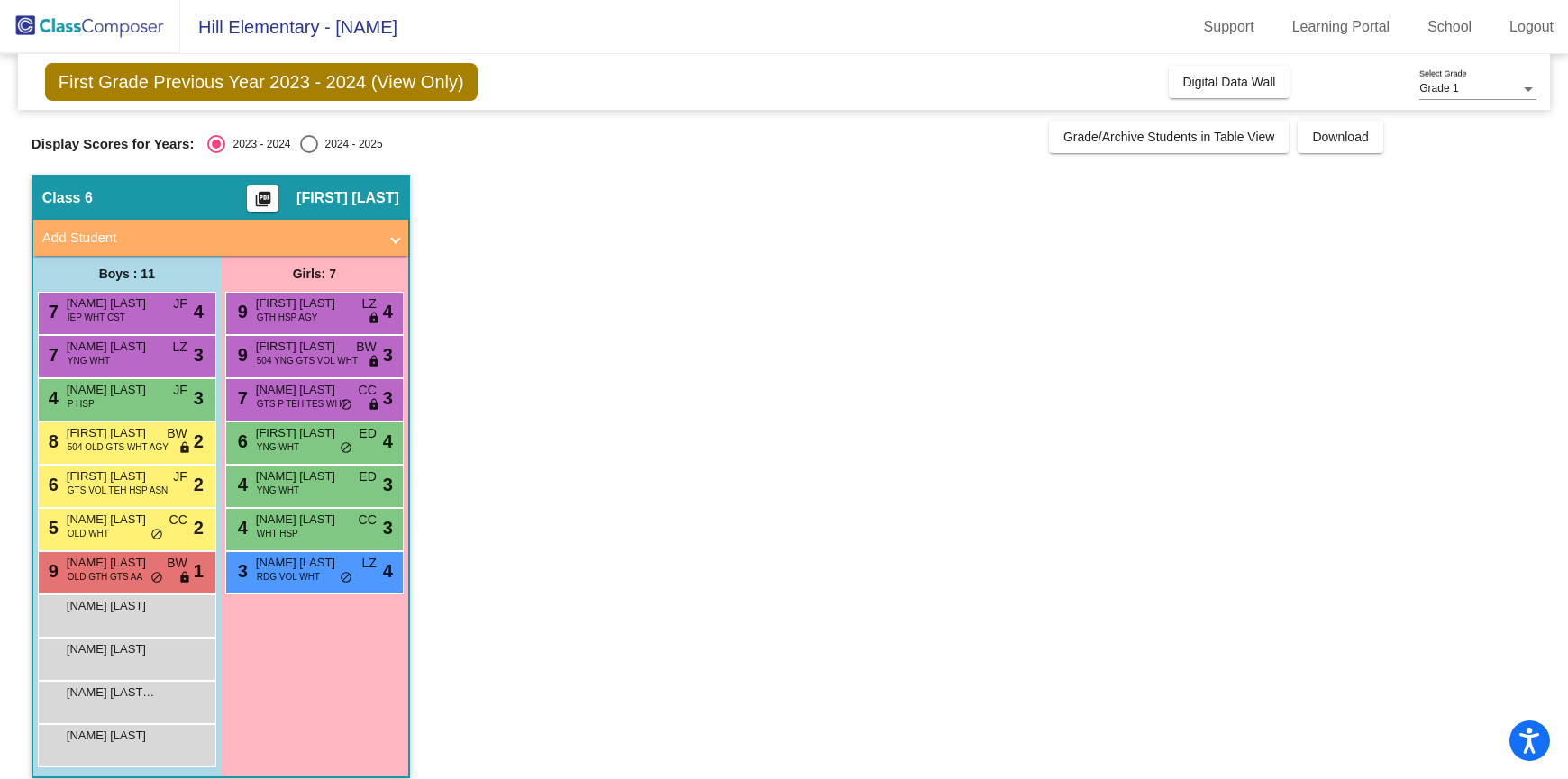 click on "Display Scores for Years: 2023 - 2024 2024 - 2025 Grade/Archive Students in Table View Download New Small Group Saved Small Group" 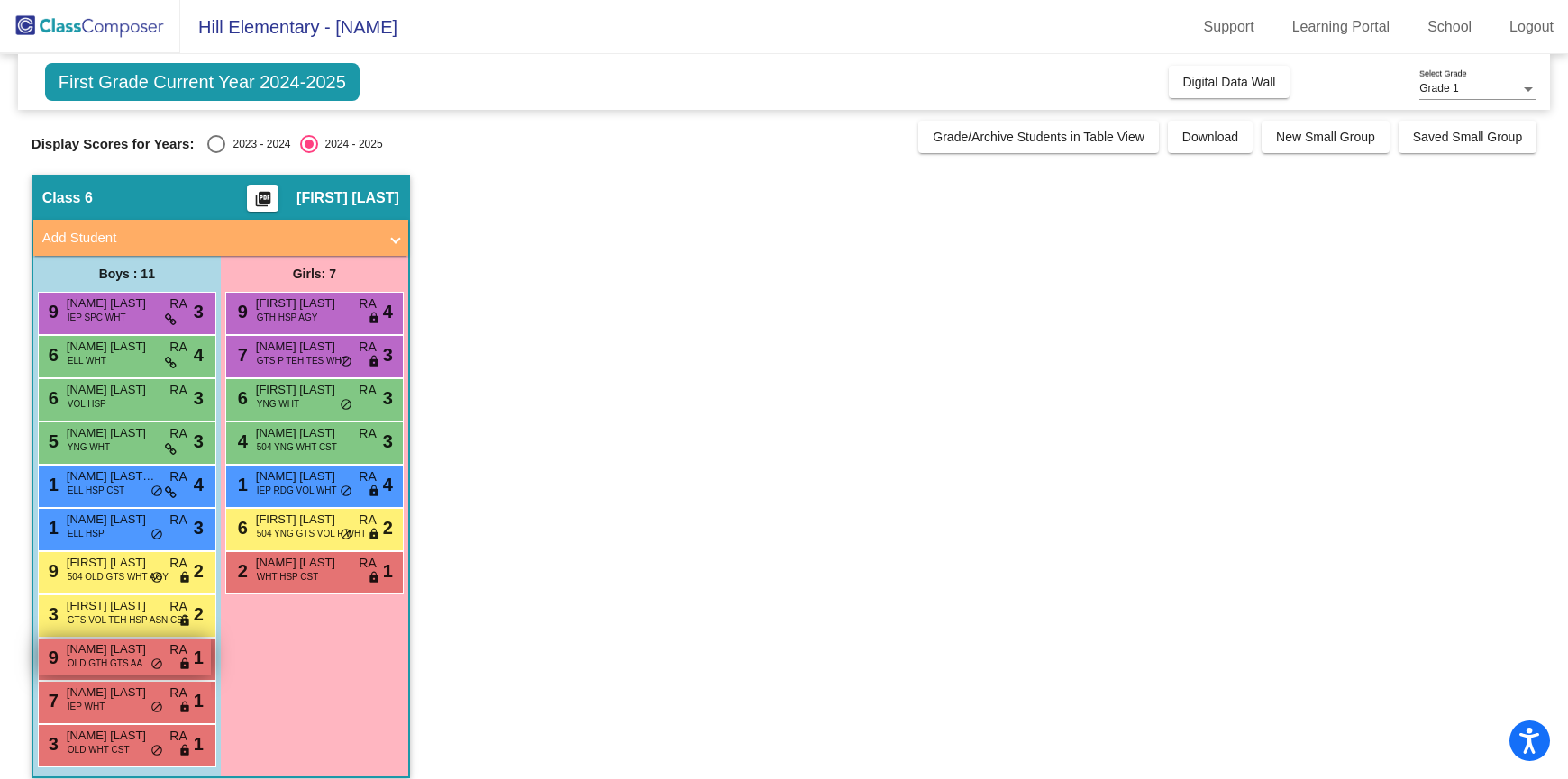 click on "OLD GTH GTS AA" at bounding box center (105, 663) 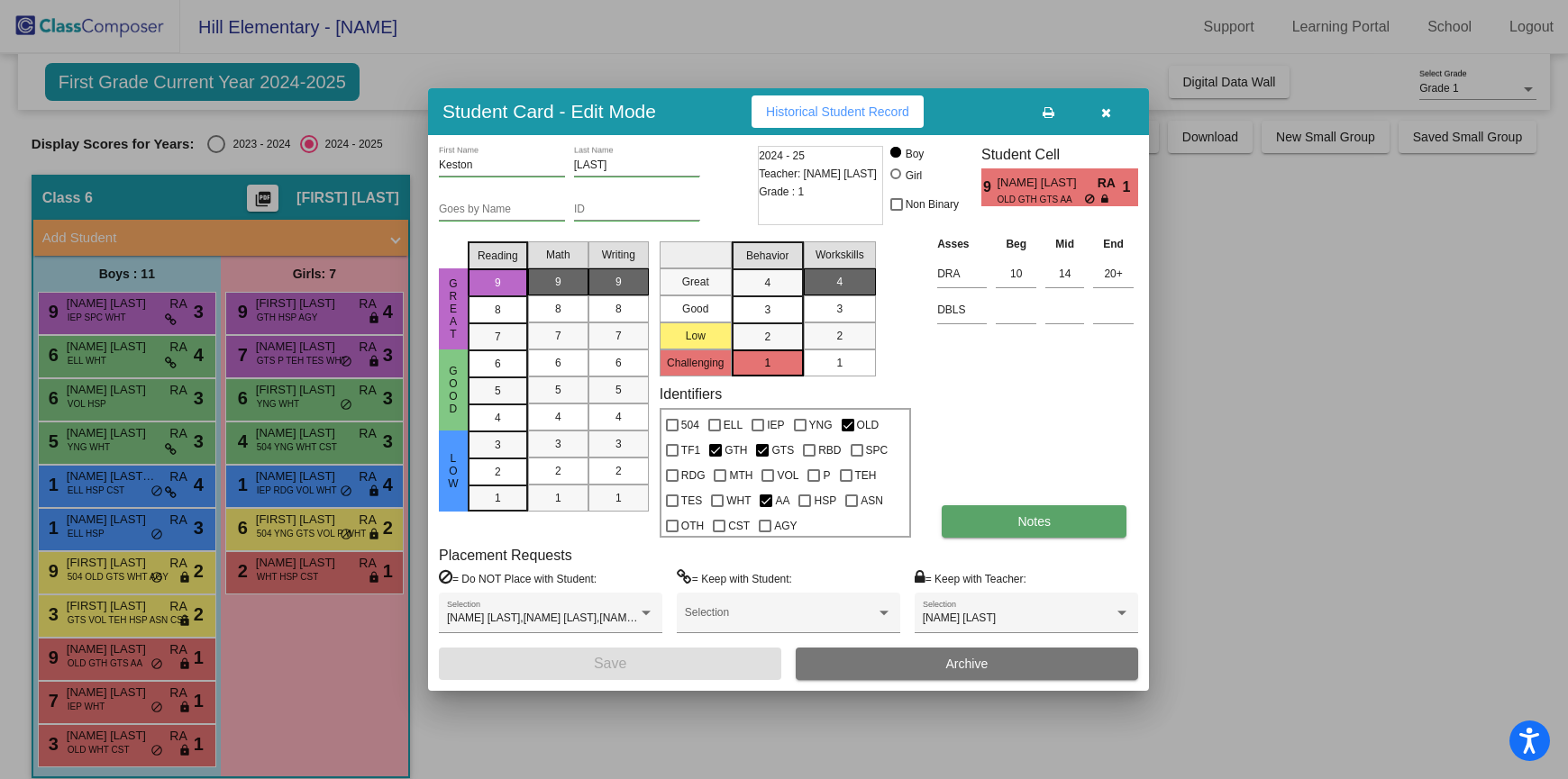click on "Notes" at bounding box center (1034, 521) 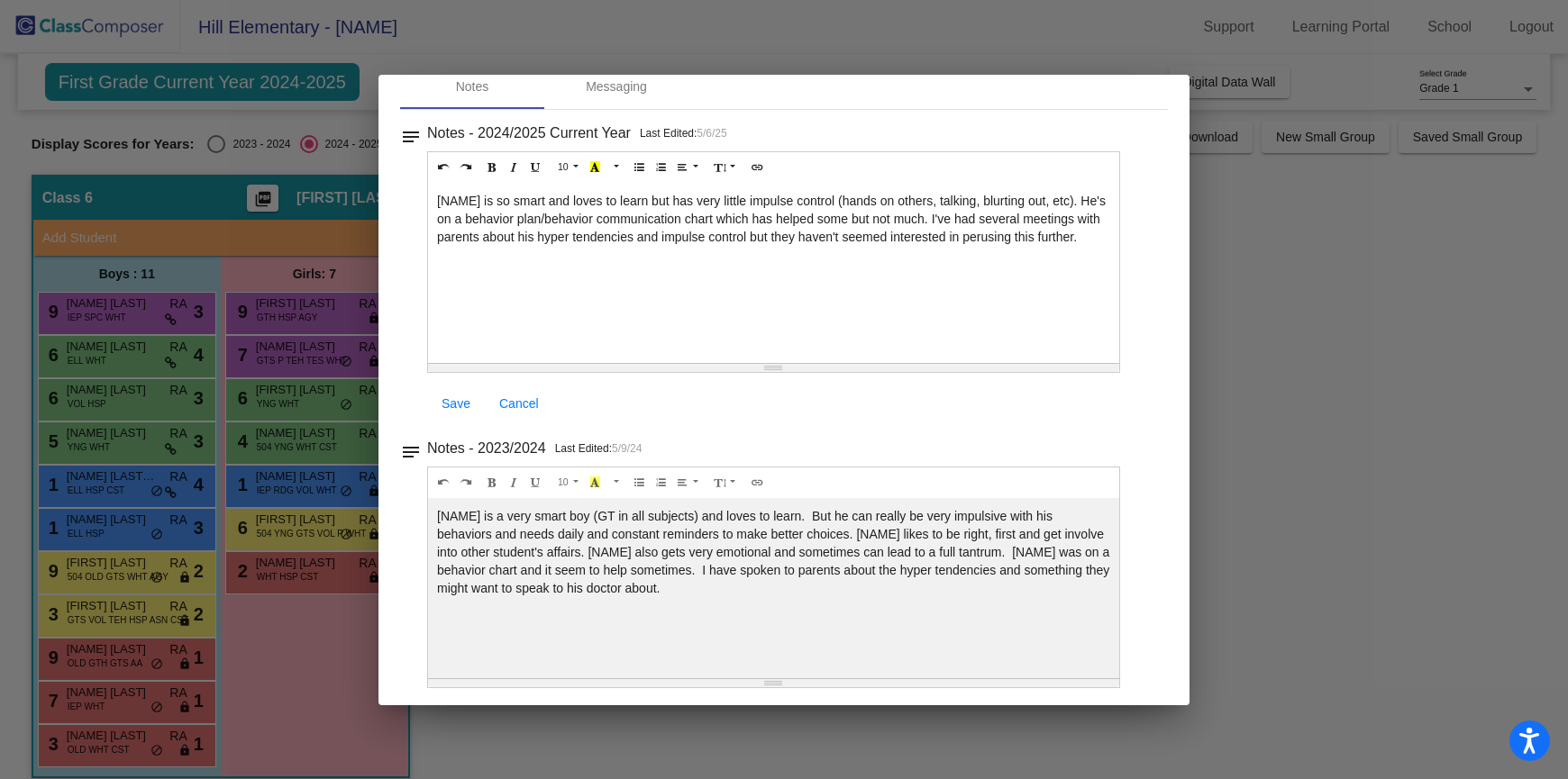 scroll, scrollTop: 0, scrollLeft: 0, axis: both 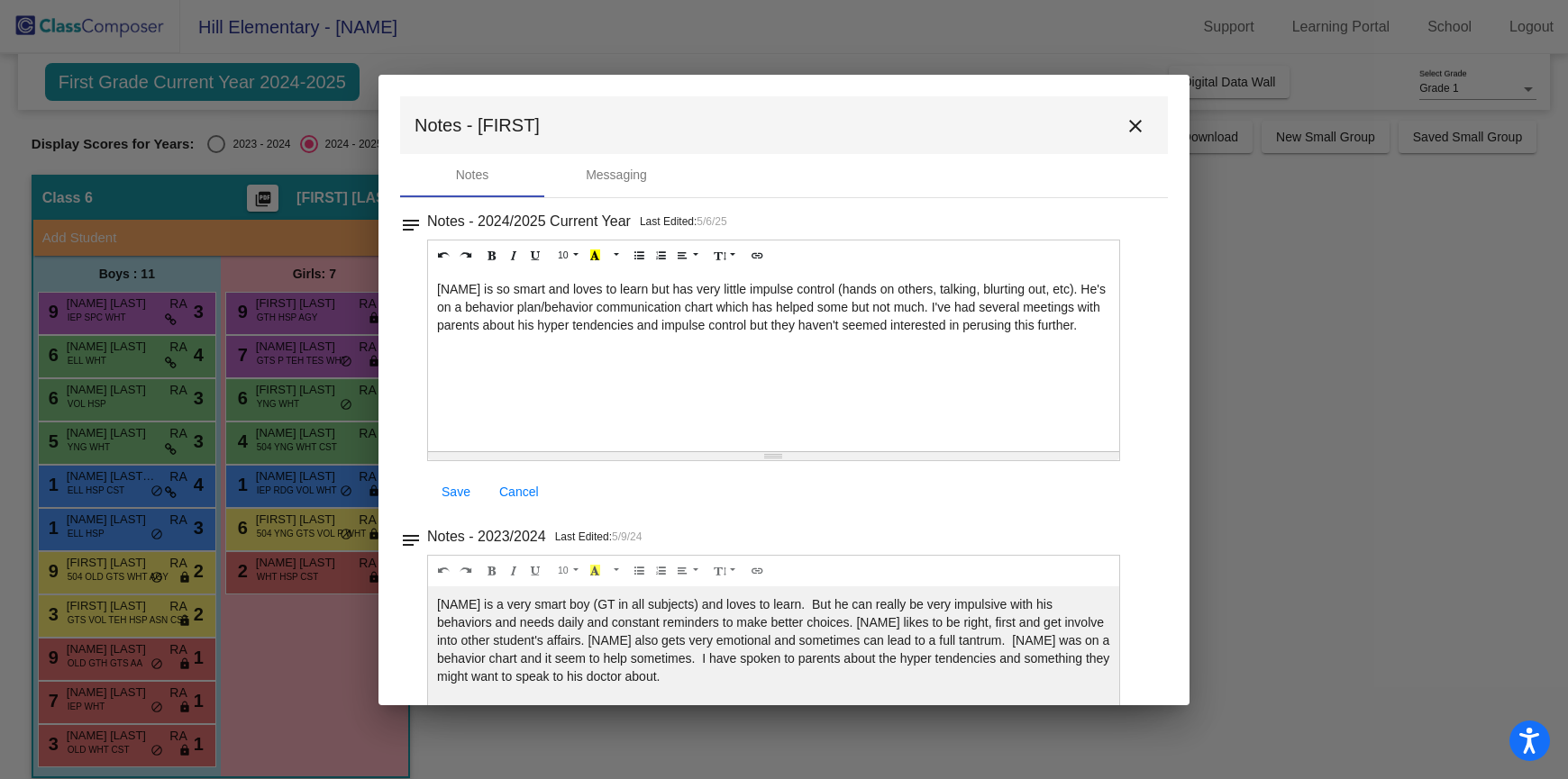 click on "close" at bounding box center [1135, 126] 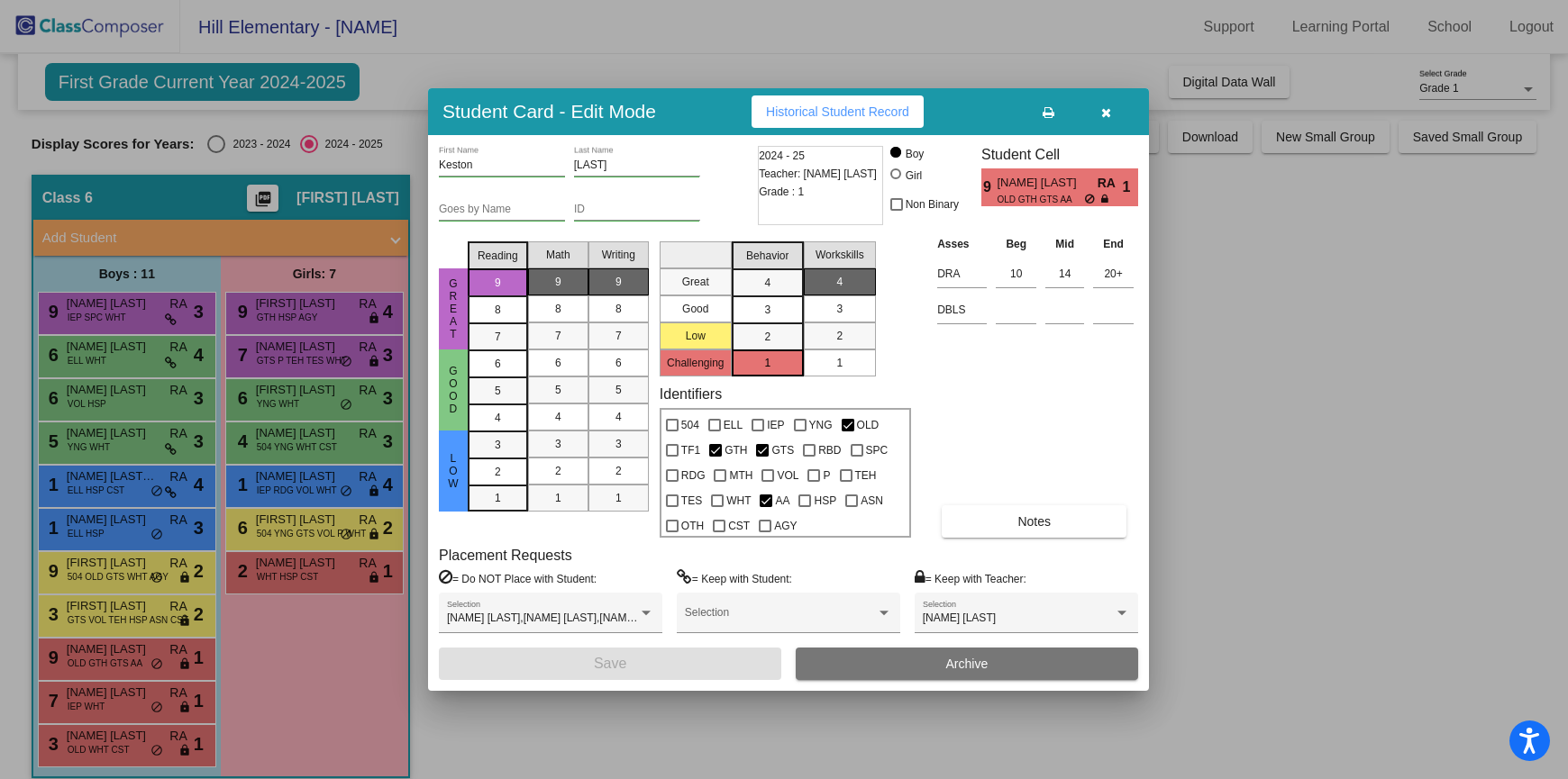 click at bounding box center (1106, 112) 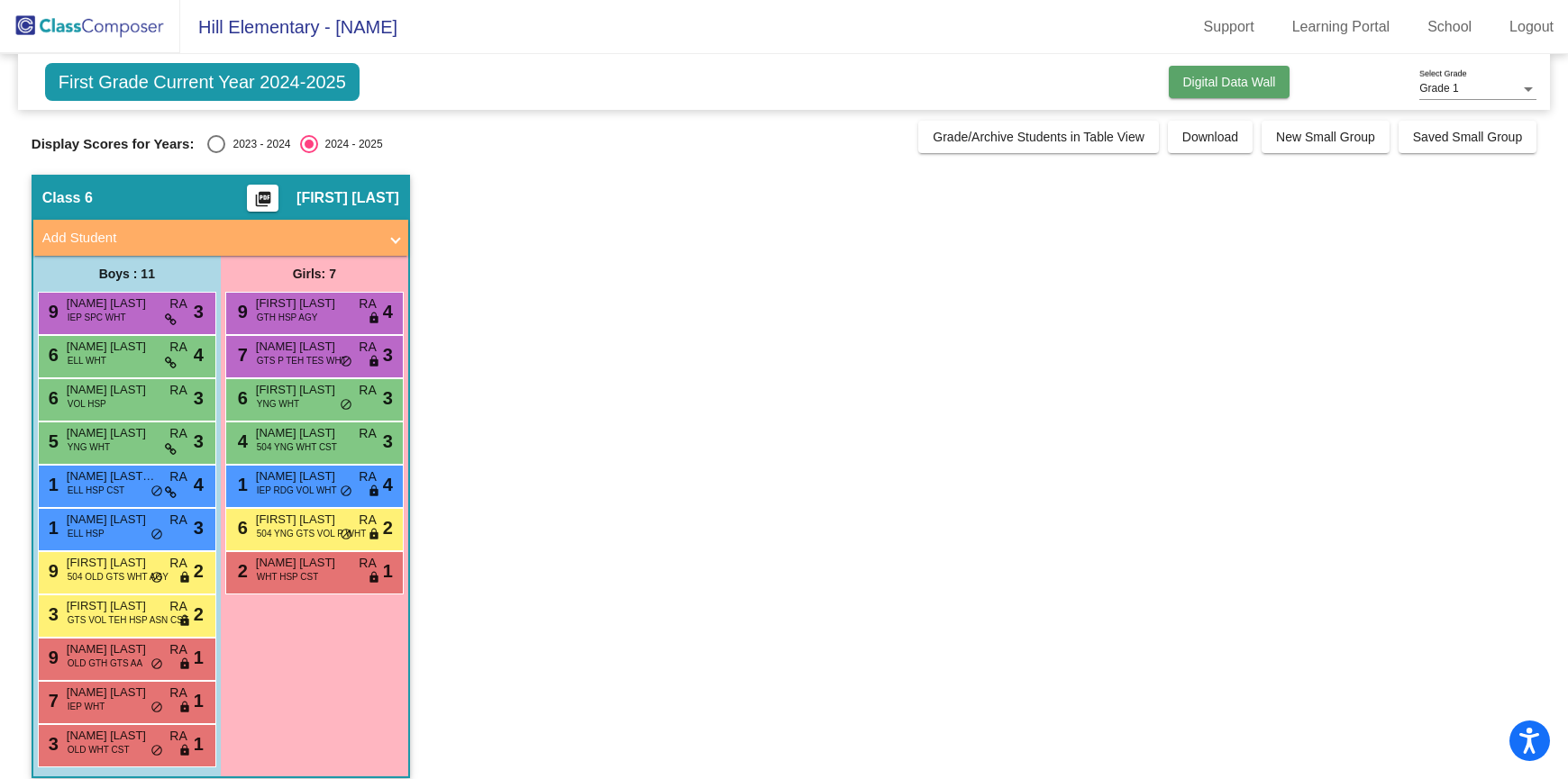 click on "Digital Data Wall" 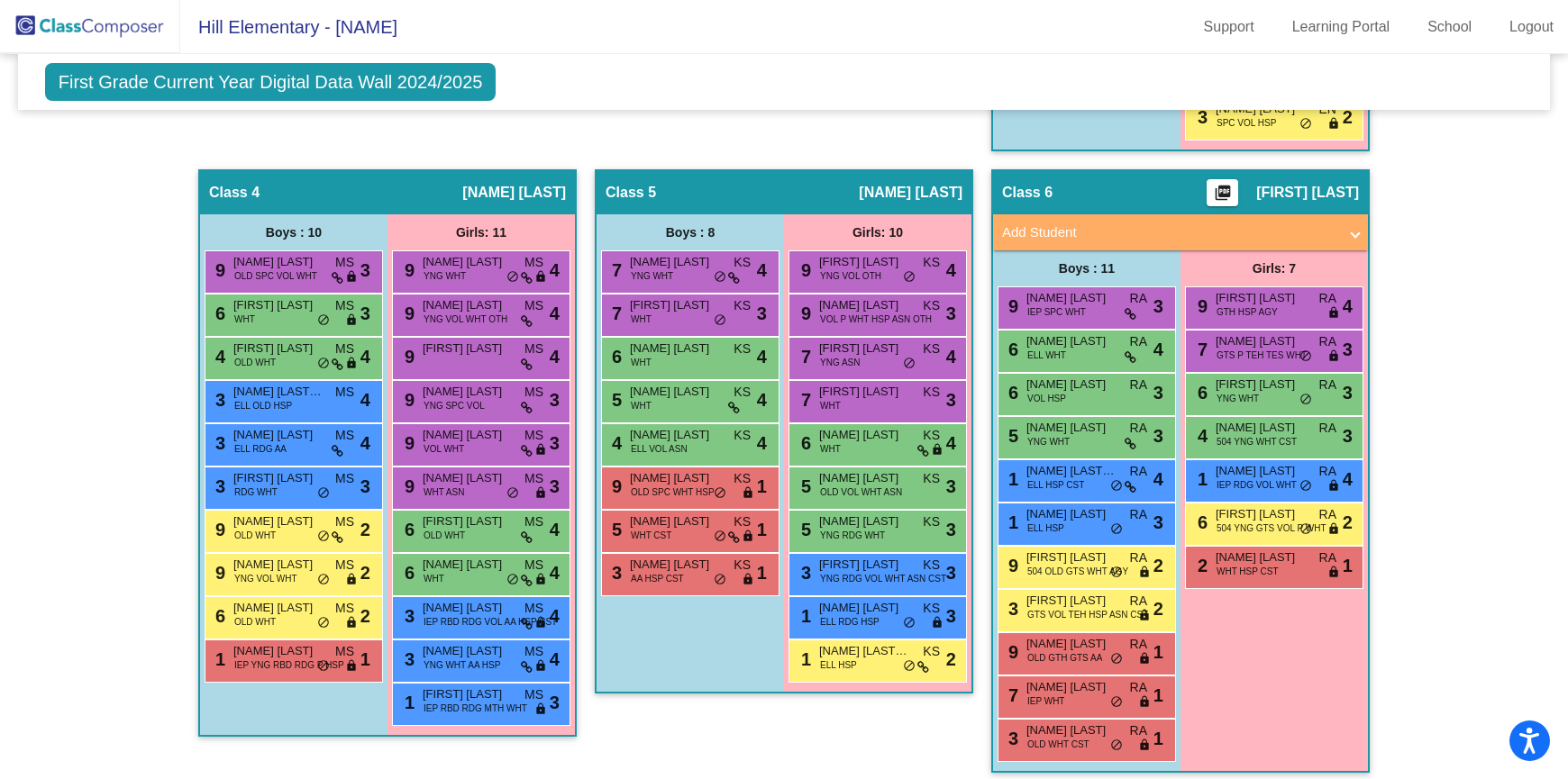scroll, scrollTop: 1099, scrollLeft: 0, axis: vertical 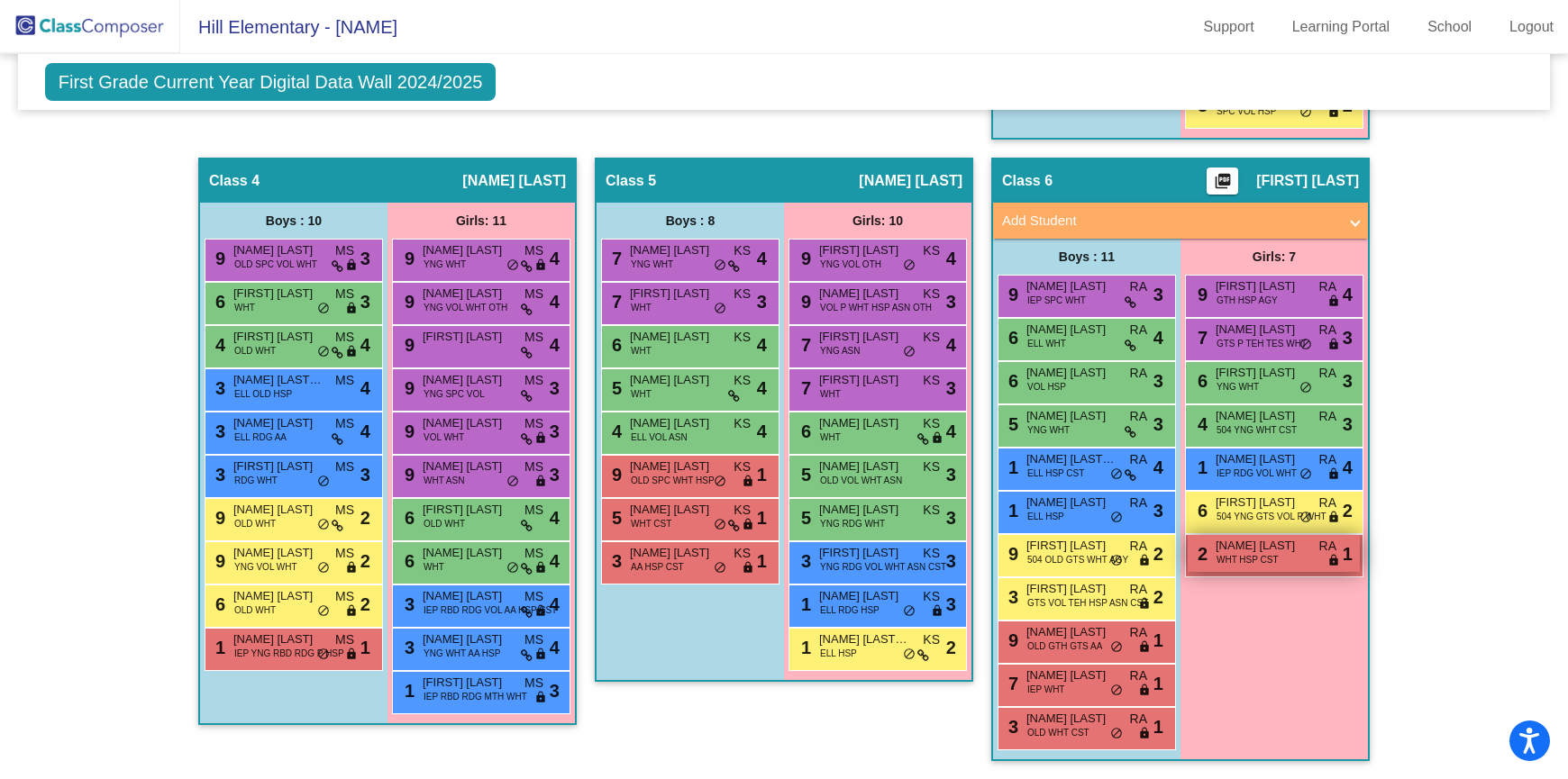 click on "WHT HSP CST" at bounding box center [1247, 559] 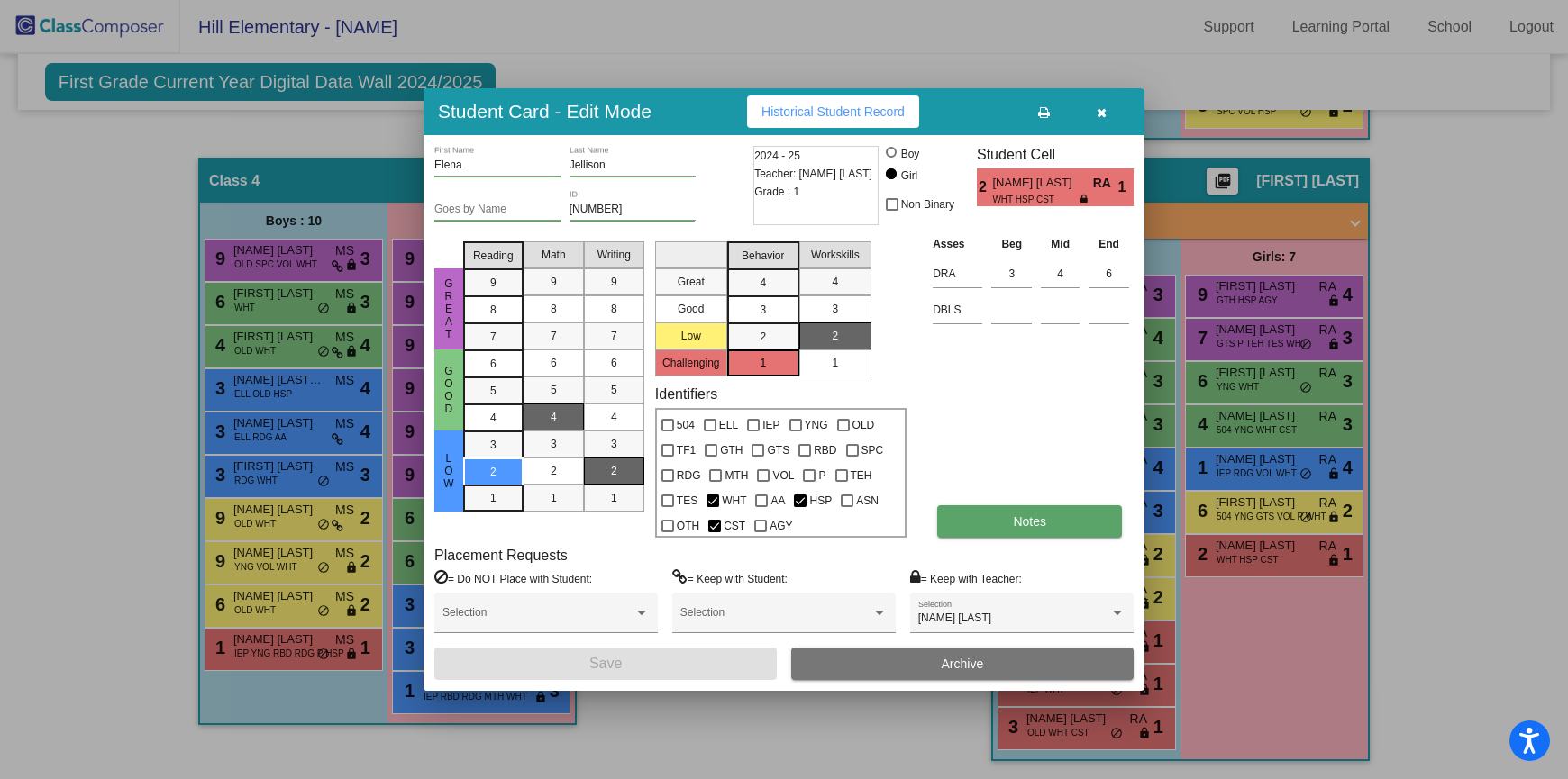 click on "Notes" at bounding box center [1029, 521] 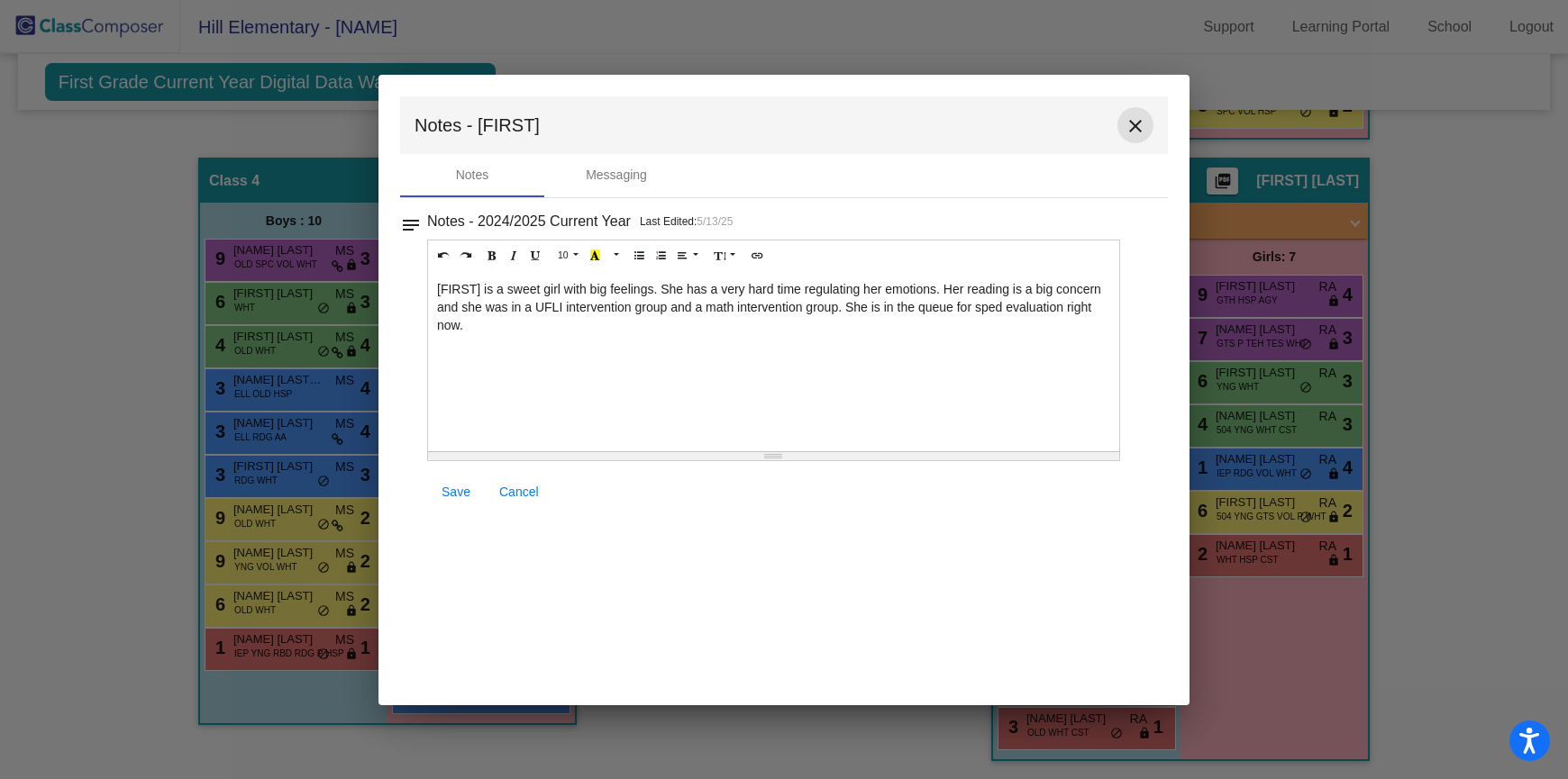 click on "close" at bounding box center (1135, 126) 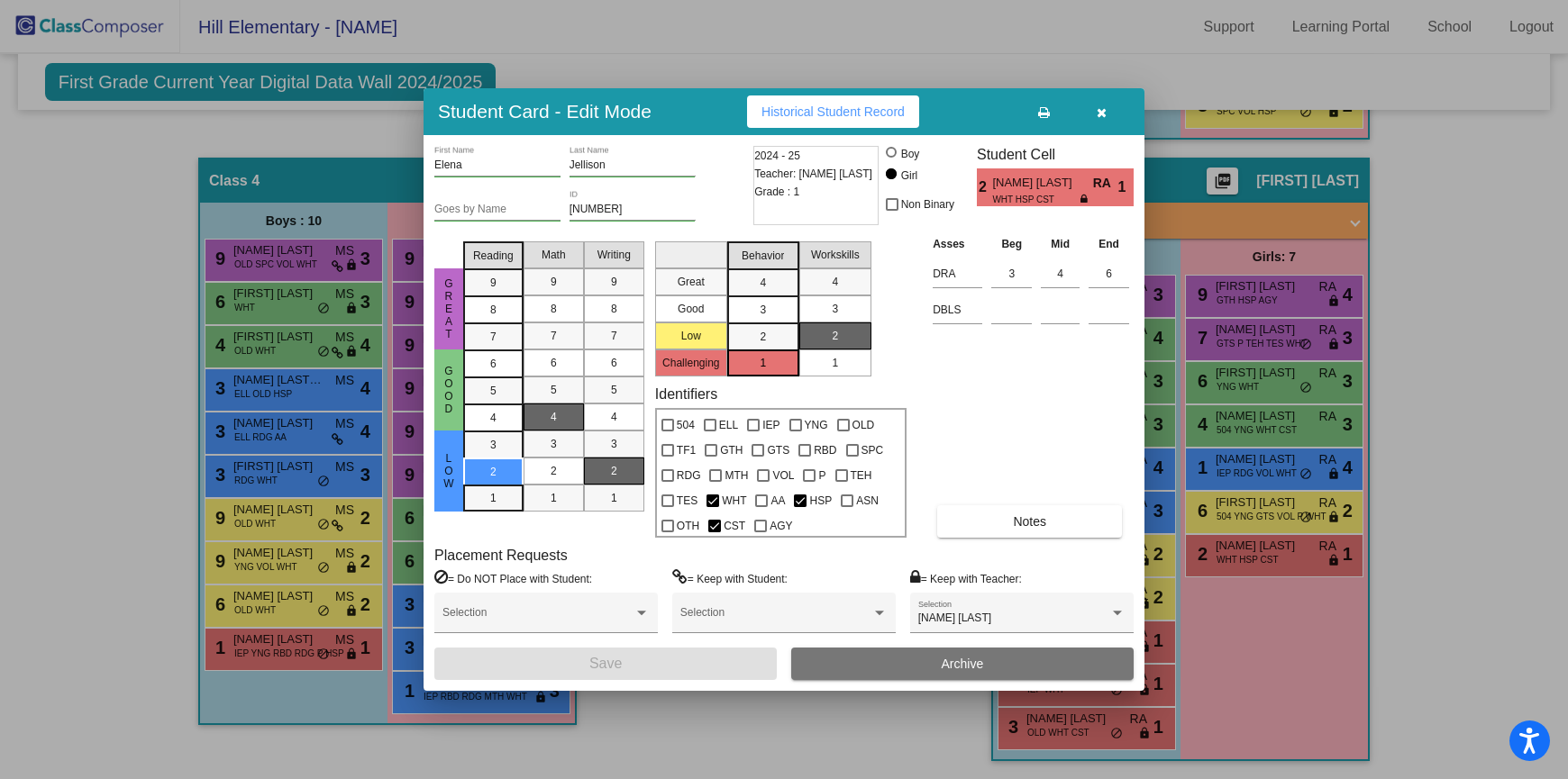 click at bounding box center [1101, 112] 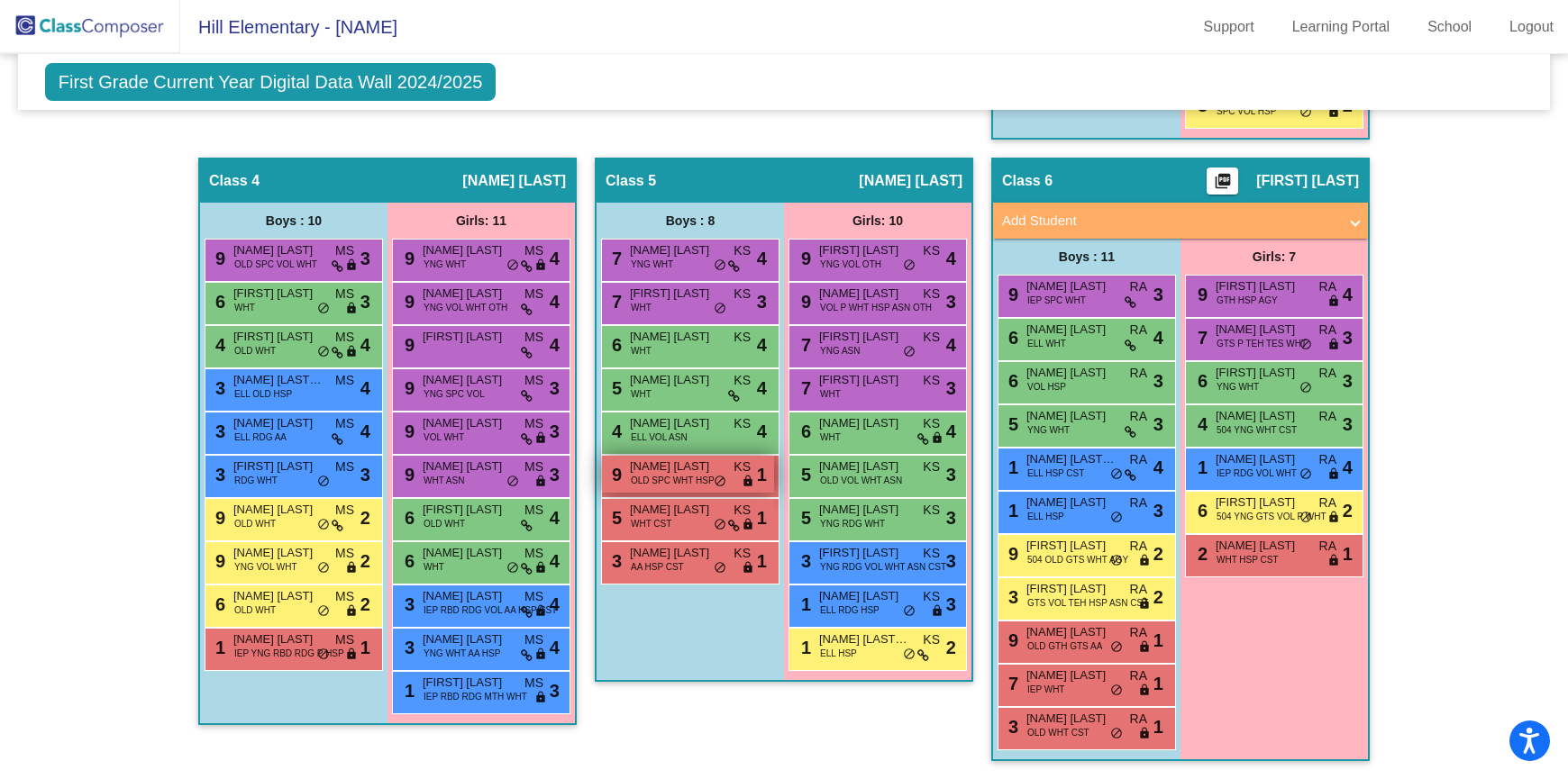 click on "OLD SPC WHT HSP" at bounding box center [672, 480] 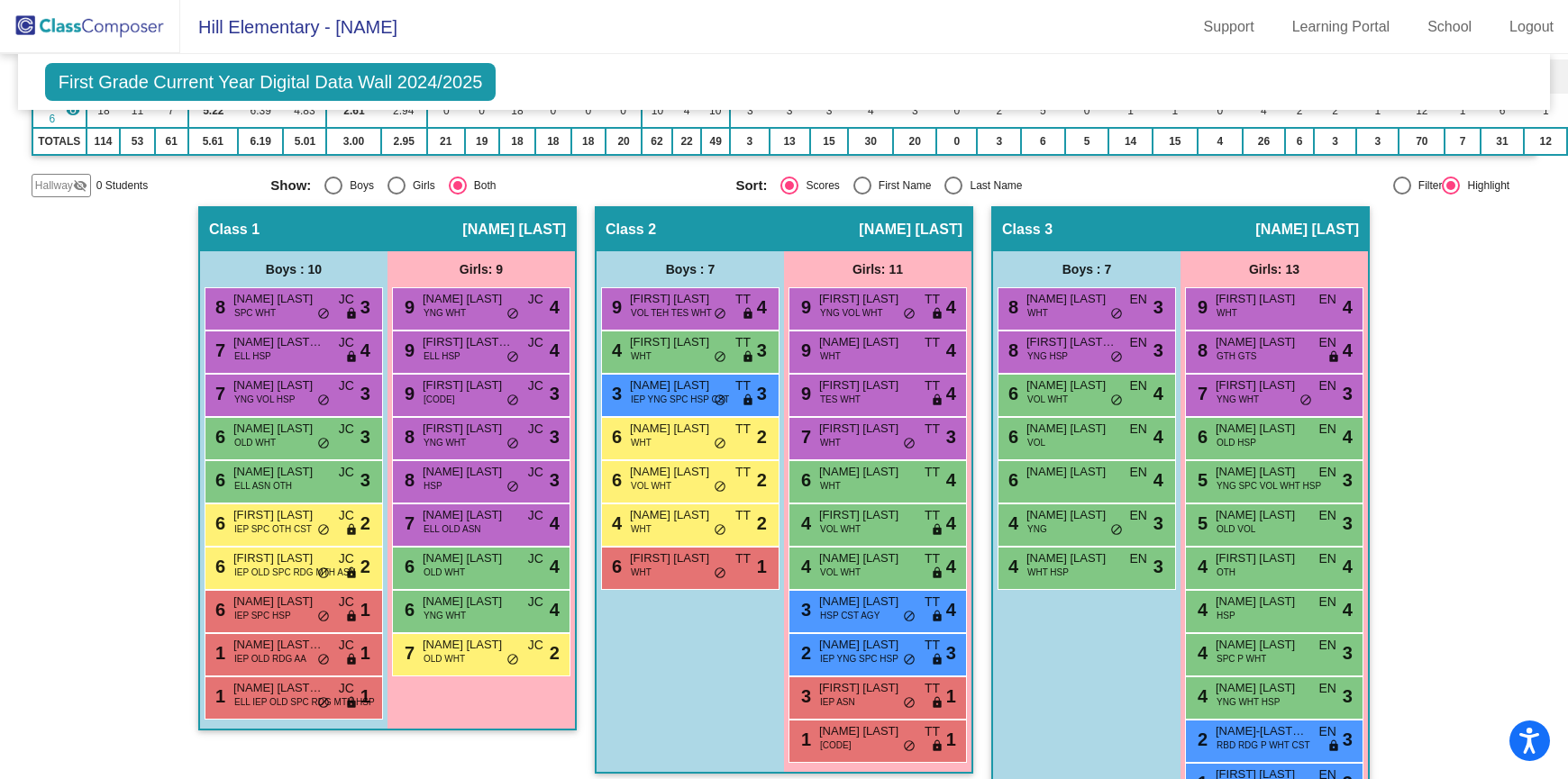 scroll, scrollTop: 0, scrollLeft: 0, axis: both 